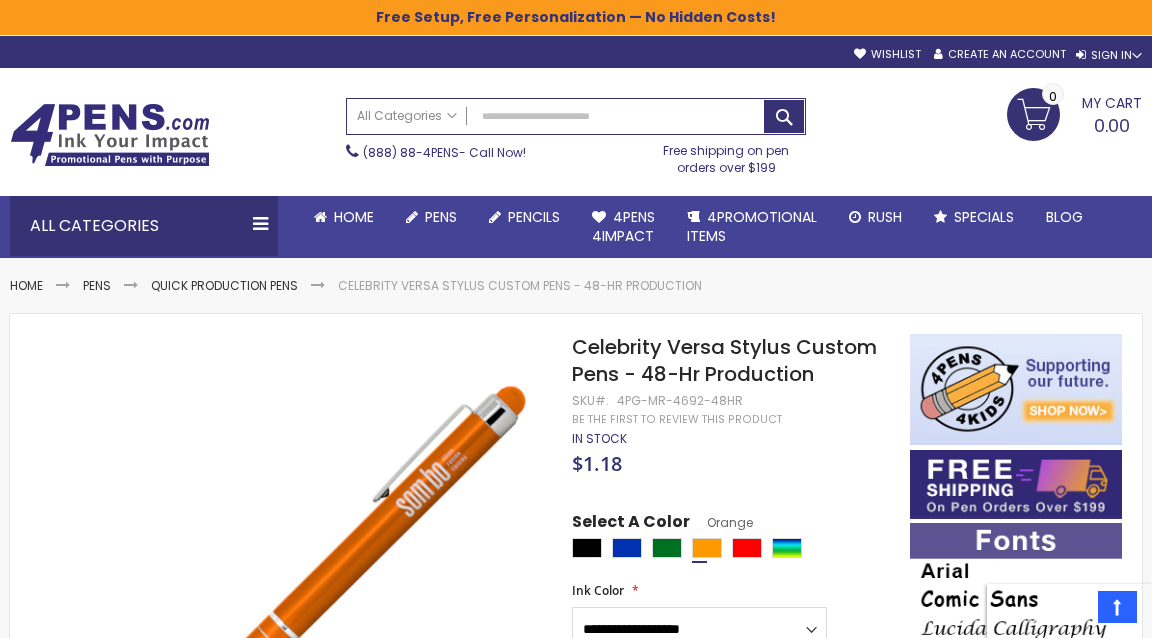 scroll, scrollTop: 325, scrollLeft: 0, axis: vertical 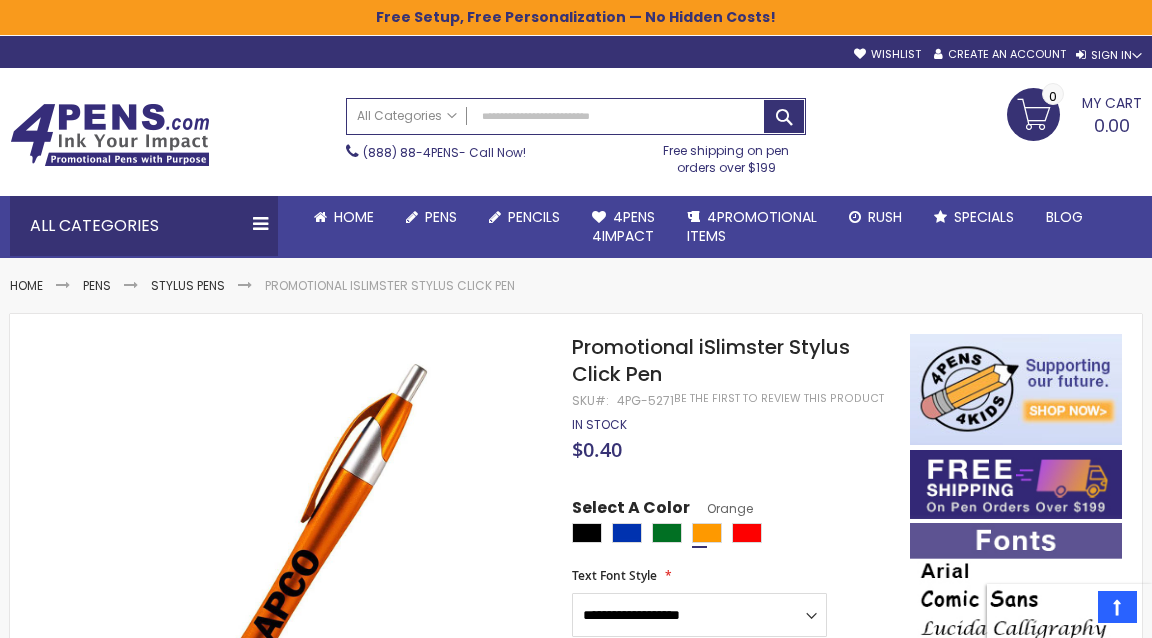 select on "*****" 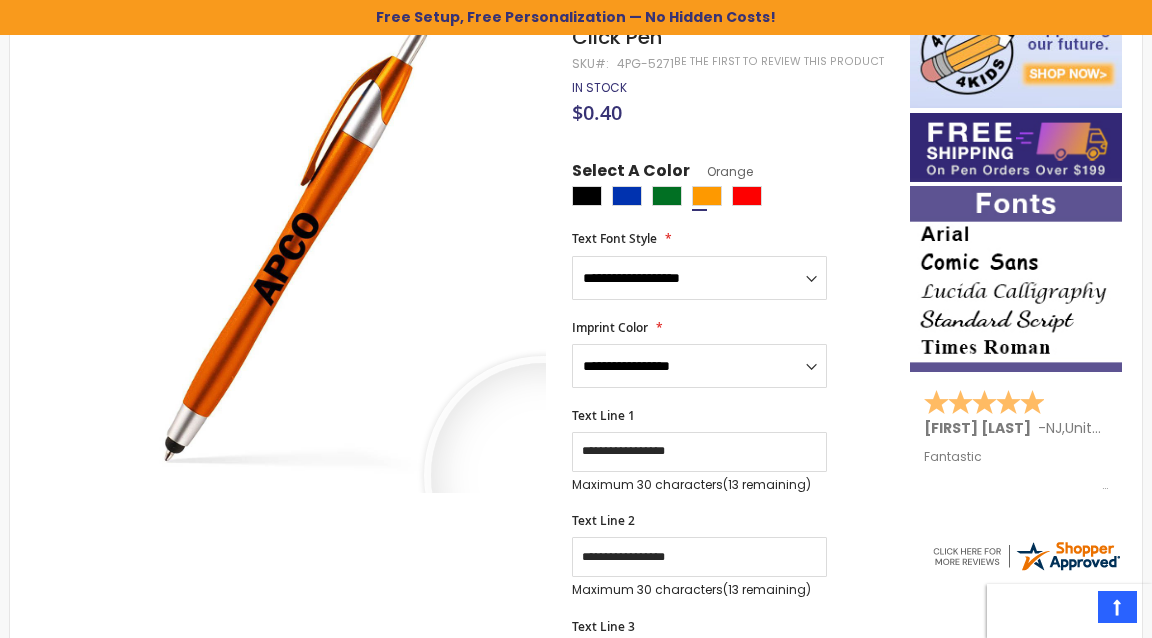 scroll, scrollTop: 0, scrollLeft: 0, axis: both 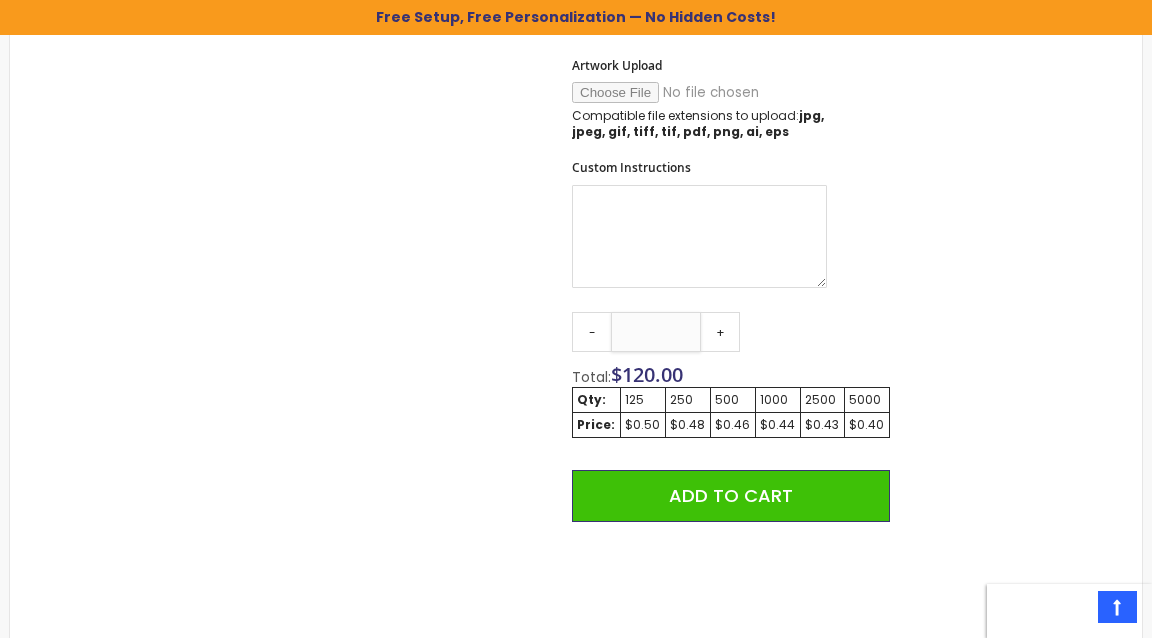 drag, startPoint x: 676, startPoint y: 336, endPoint x: 548, endPoint y: 332, distance: 128.06248 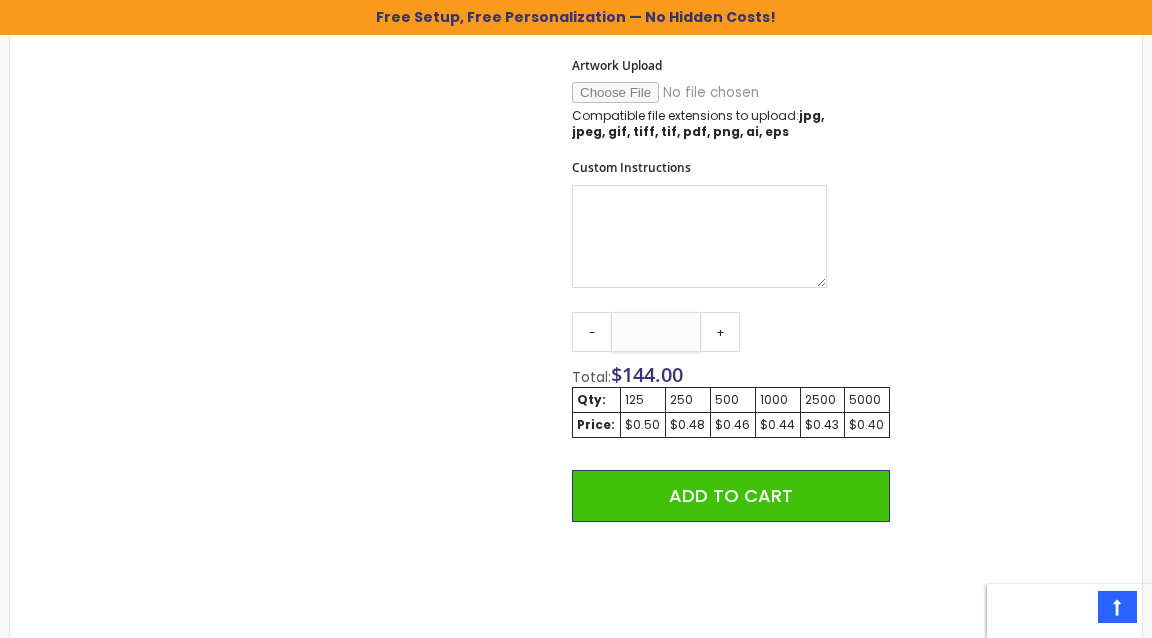 type on "*" 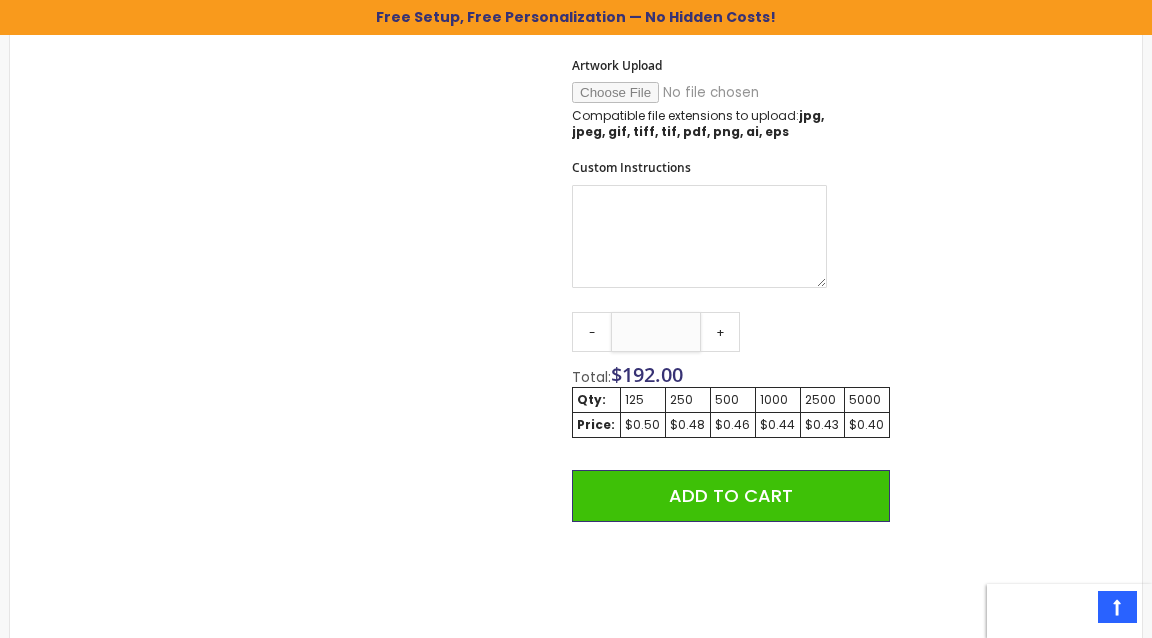 type on "*" 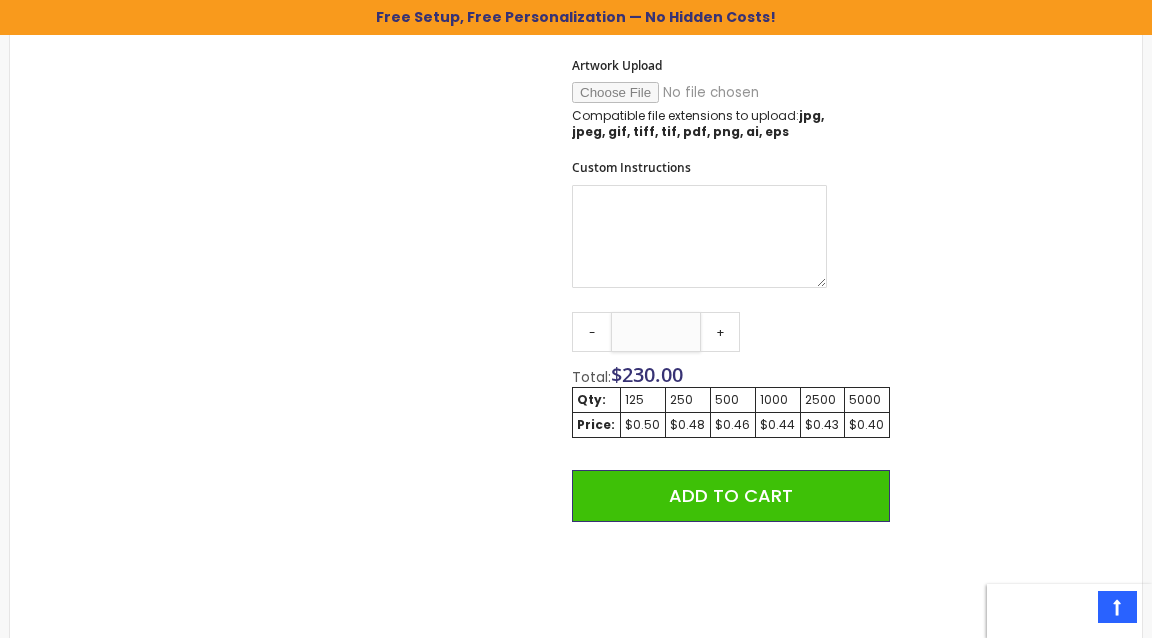 type on "***" 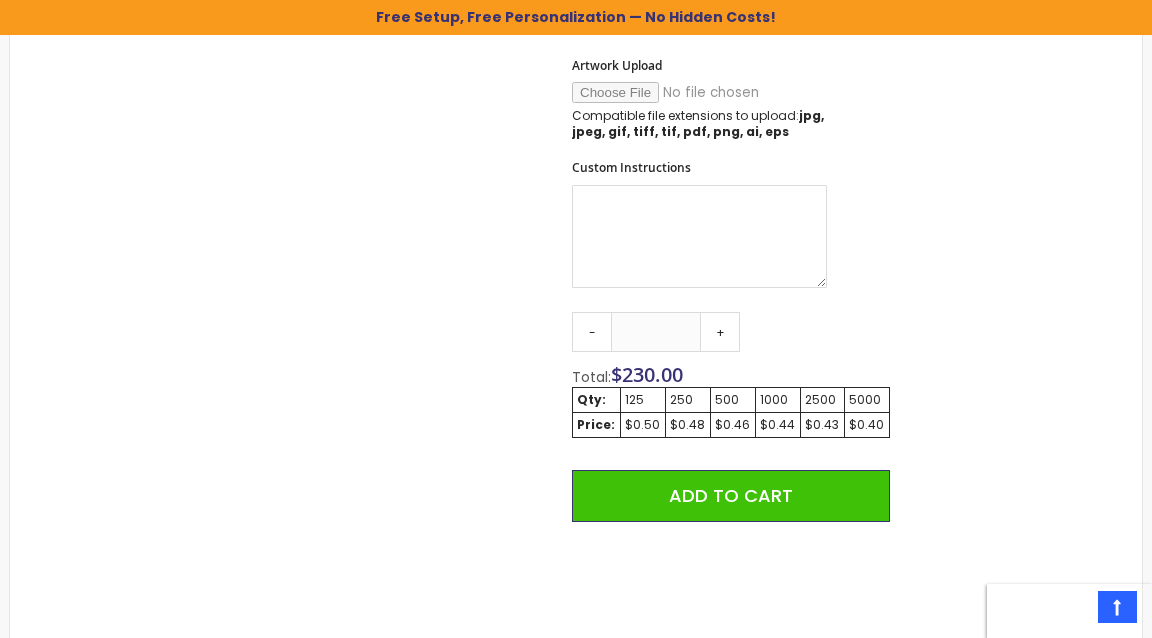 click on "Skip to the end of the images gallery
Skip to the beginning of the images gallery
Promotional iSlimster Stylus Click Pen
SKU
4PG-5271
Be the first to review this product
In stock
Only  %1  left
$0.40" at bounding box center (460, 218) 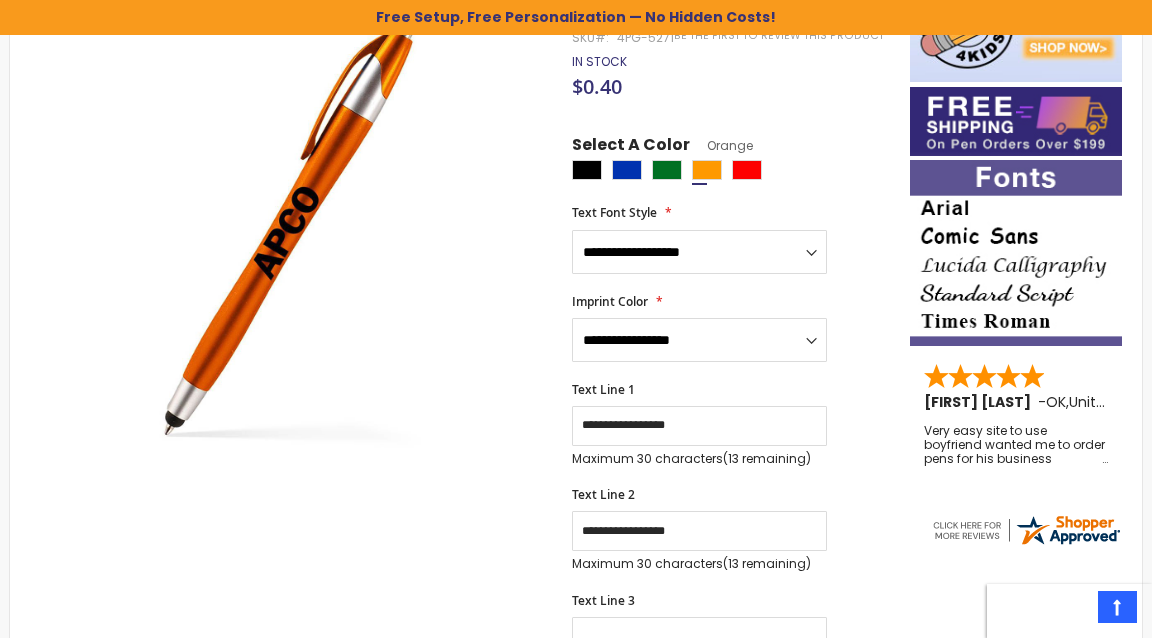 scroll, scrollTop: 379, scrollLeft: 0, axis: vertical 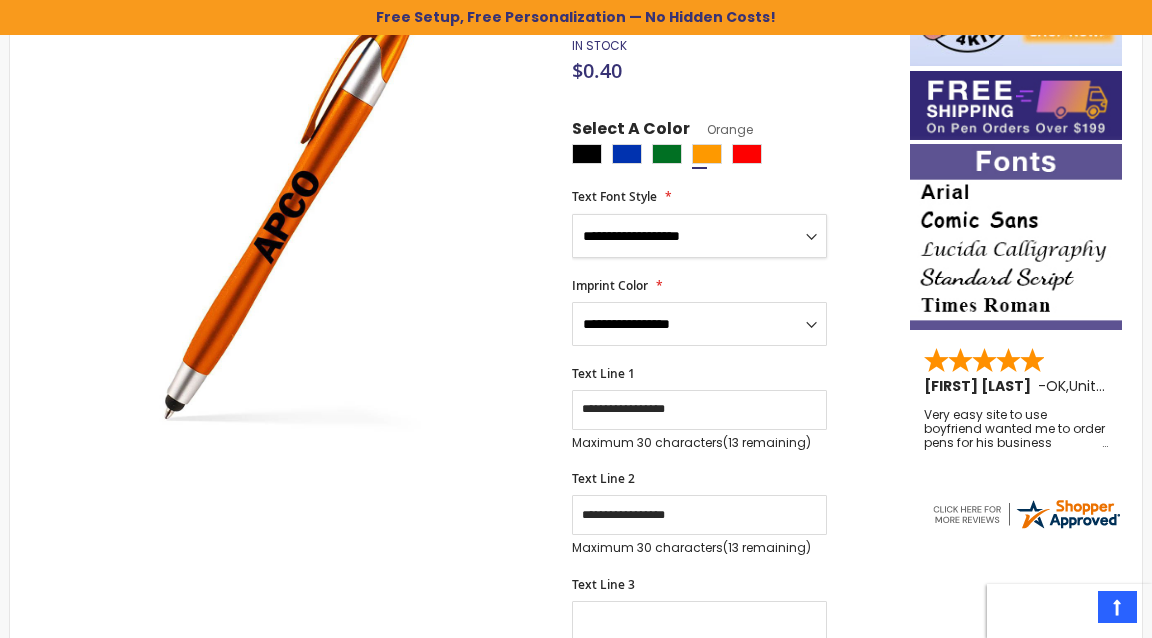 click on "**********" at bounding box center [699, 236] 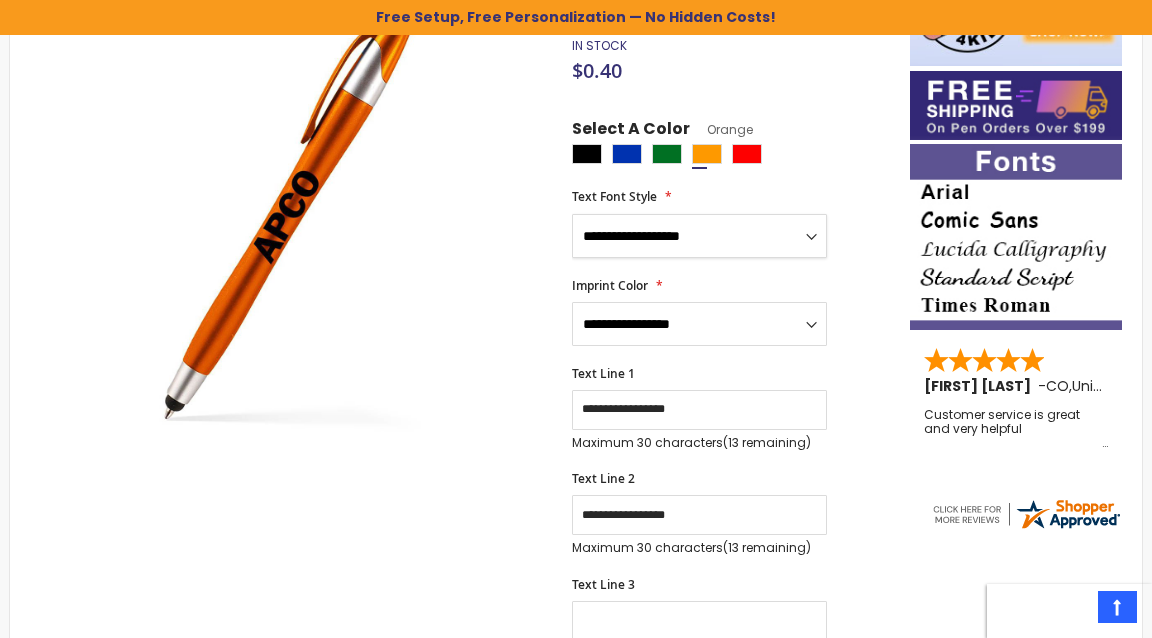 select on "*****" 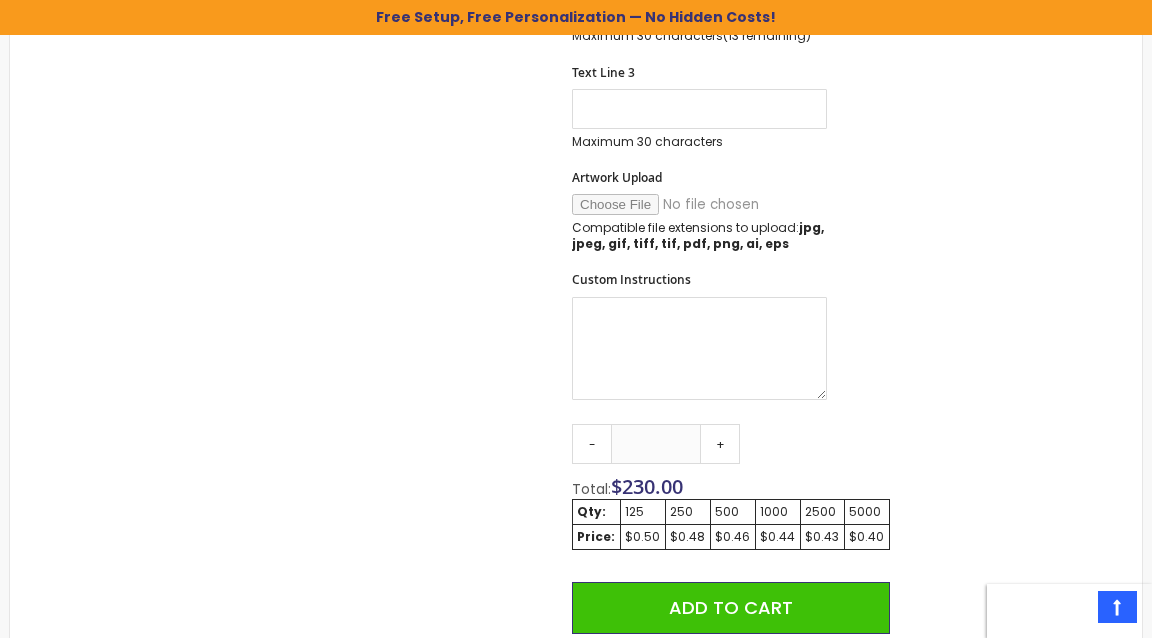 scroll, scrollTop: 1158, scrollLeft: 0, axis: vertical 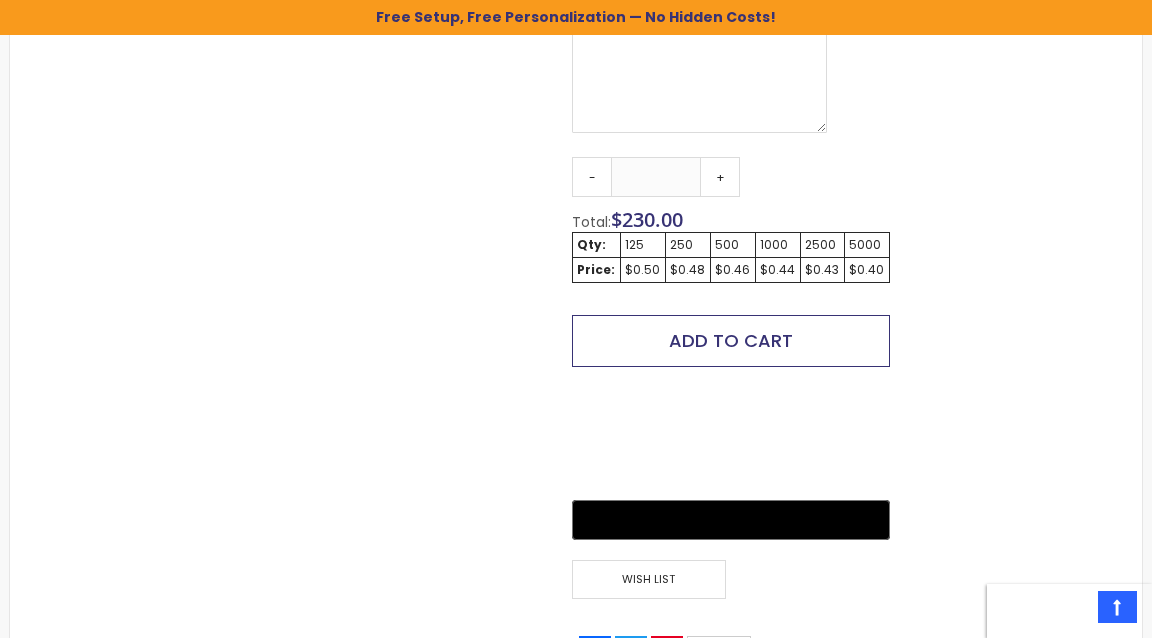 click on "Add to Cart" at bounding box center [731, 340] 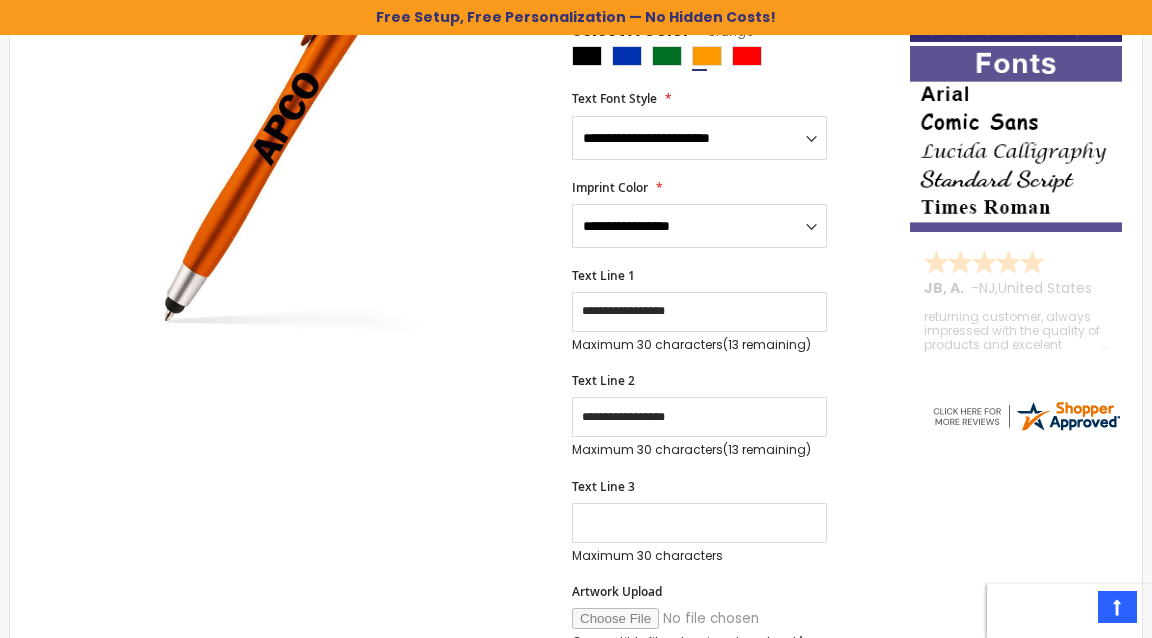 scroll, scrollTop: 96, scrollLeft: 0, axis: vertical 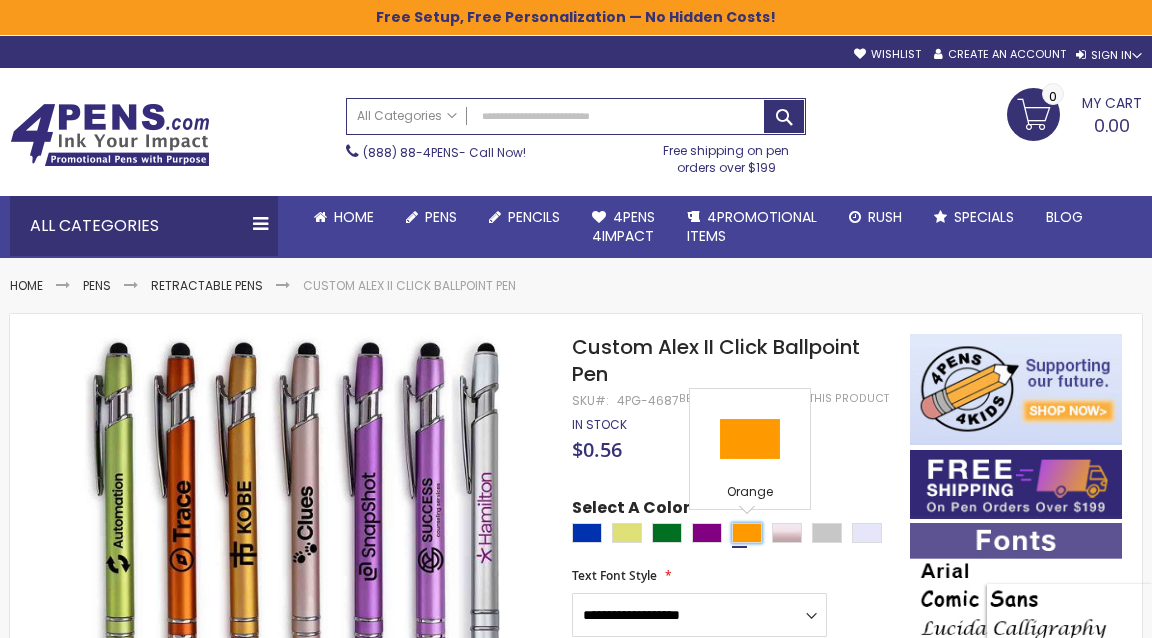 click at bounding box center (747, 533) 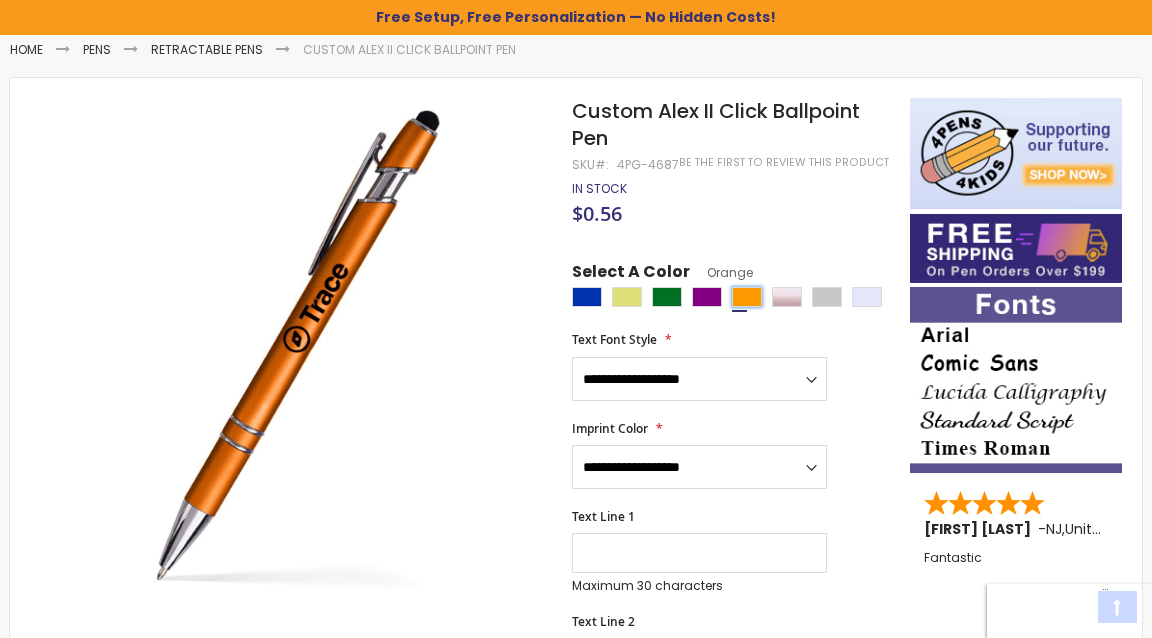 scroll, scrollTop: 250, scrollLeft: 0, axis: vertical 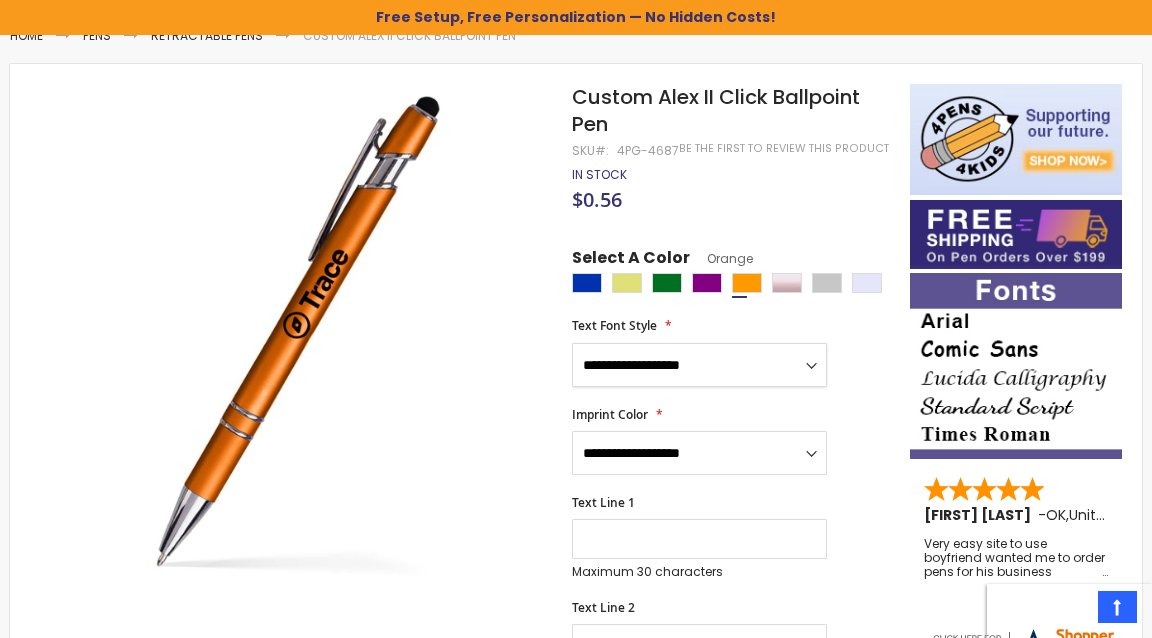 click on "**********" at bounding box center [699, 365] 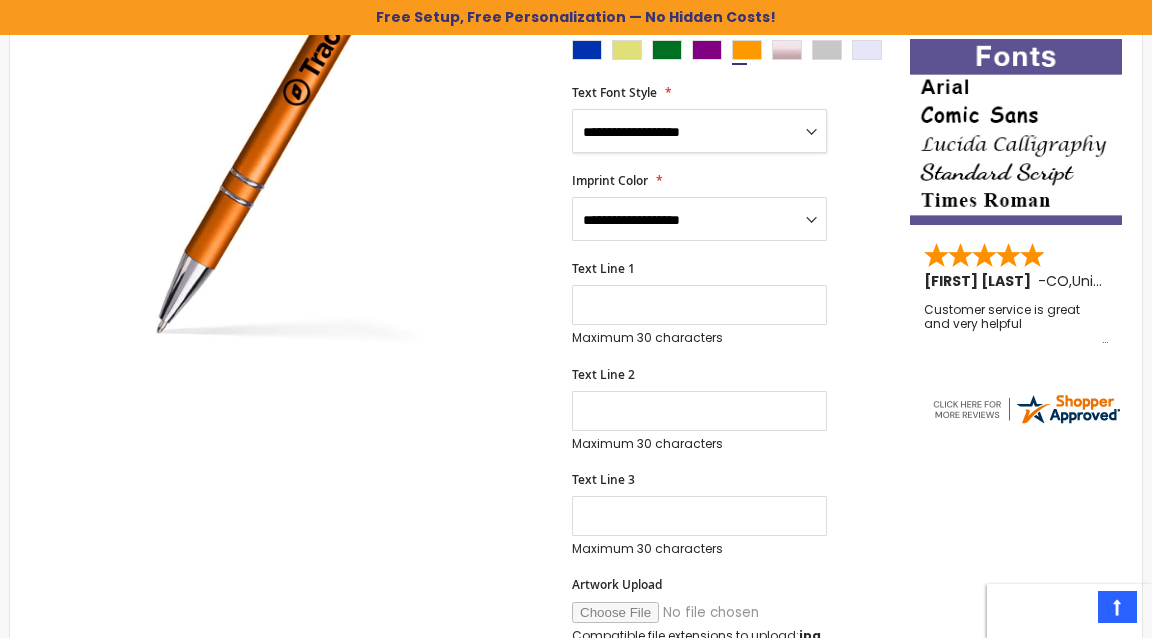scroll, scrollTop: 214, scrollLeft: 0, axis: vertical 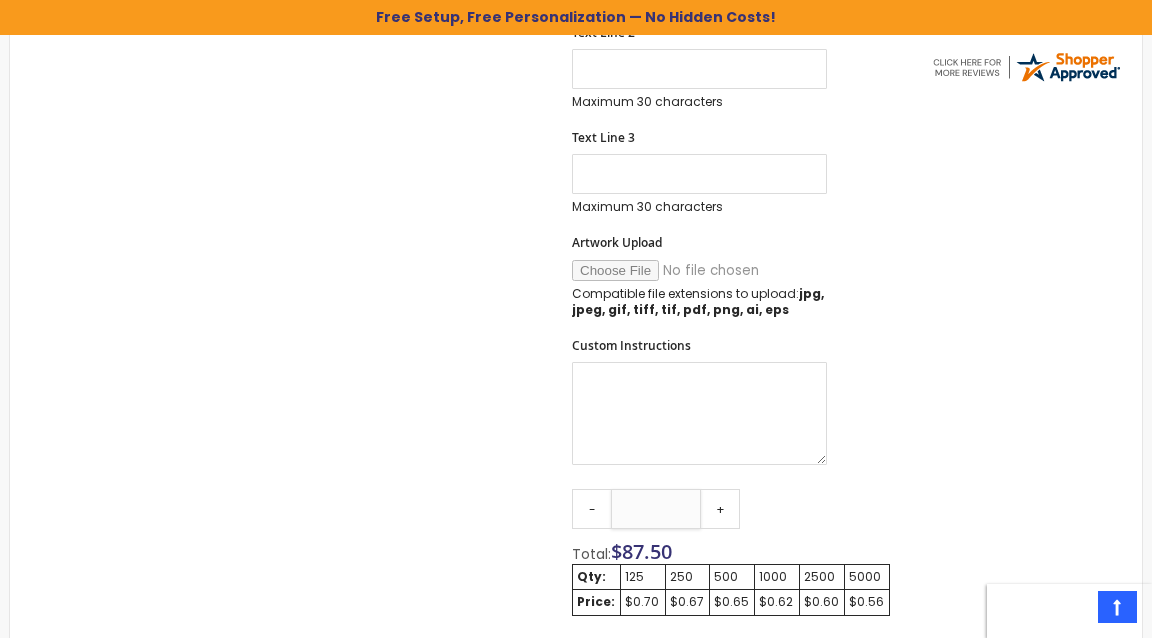 drag, startPoint x: 679, startPoint y: 516, endPoint x: 511, endPoint y: 498, distance: 168.96153 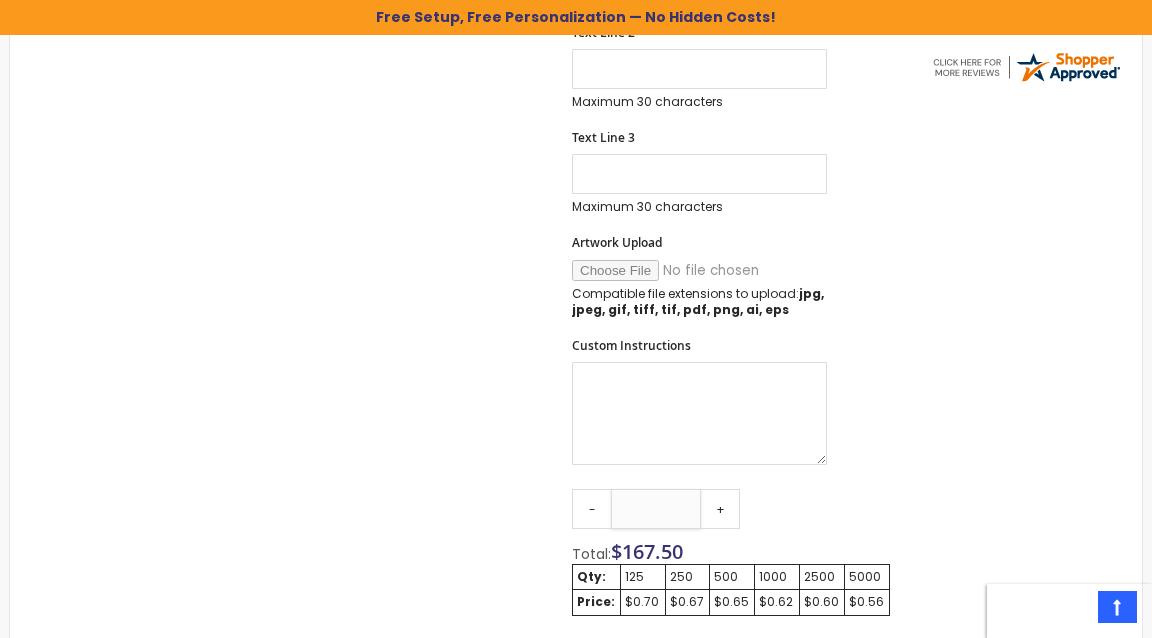 type on "***" 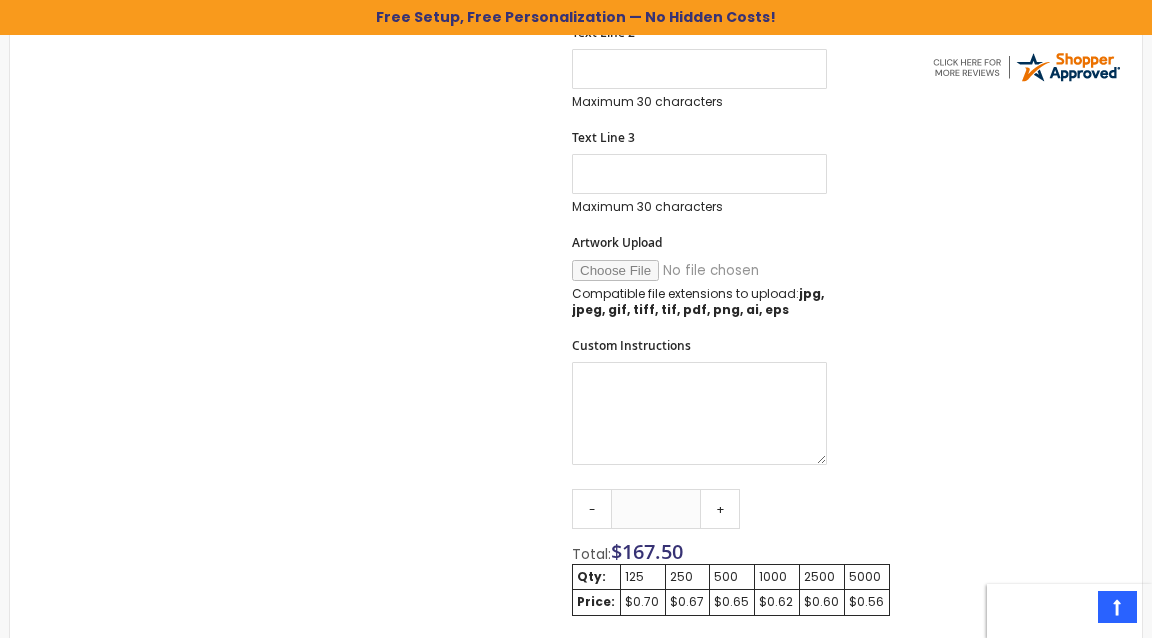 click on "Skip to the end of the images gallery
Skip to the beginning of the images gallery
Custom Alex II Click Ballpoint Pen
SKU
4PG-4687
Be the first to review this product
In stock
Only  %1  left
$0.56" at bounding box center (460, 395) 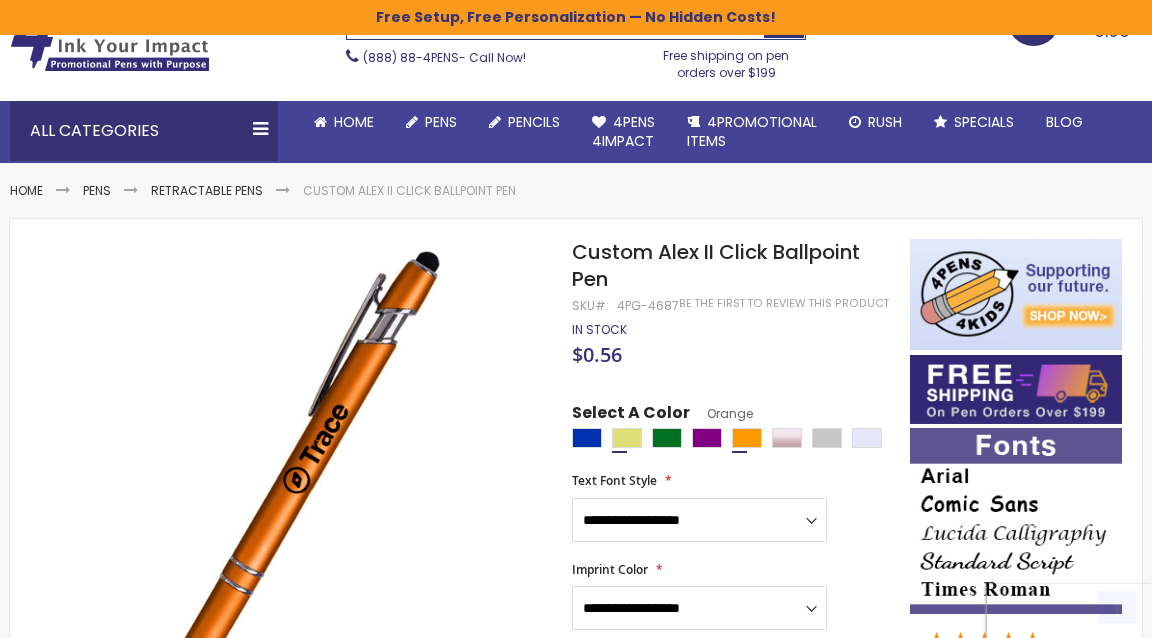 scroll, scrollTop: 252, scrollLeft: 0, axis: vertical 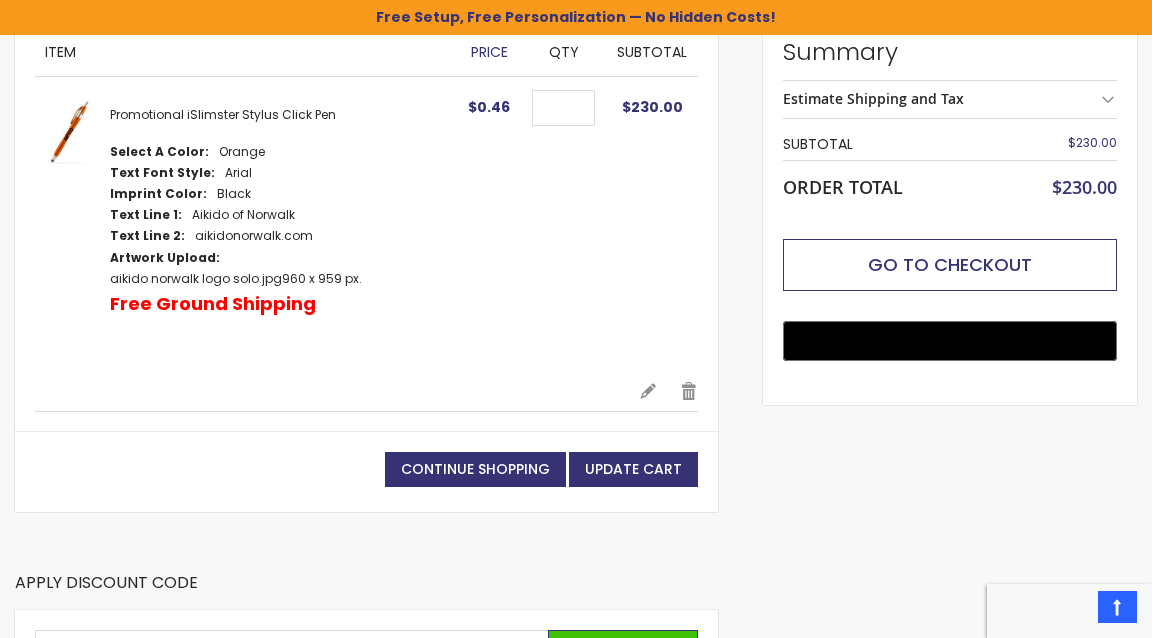 click on "Go to Checkout" at bounding box center (950, 264) 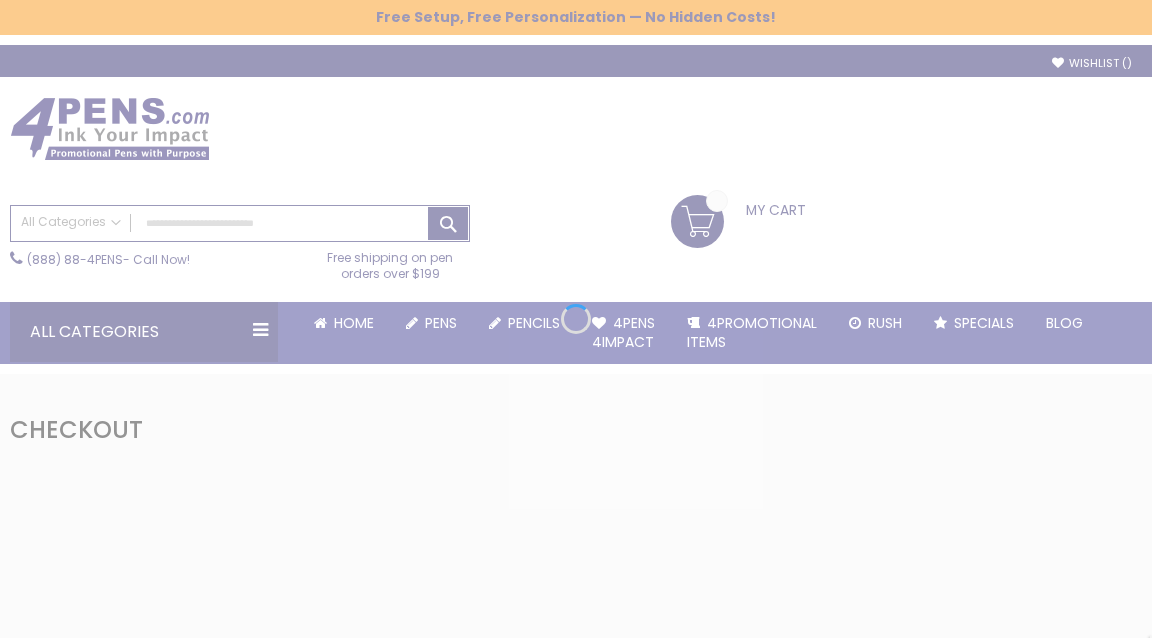 scroll, scrollTop: 0, scrollLeft: 0, axis: both 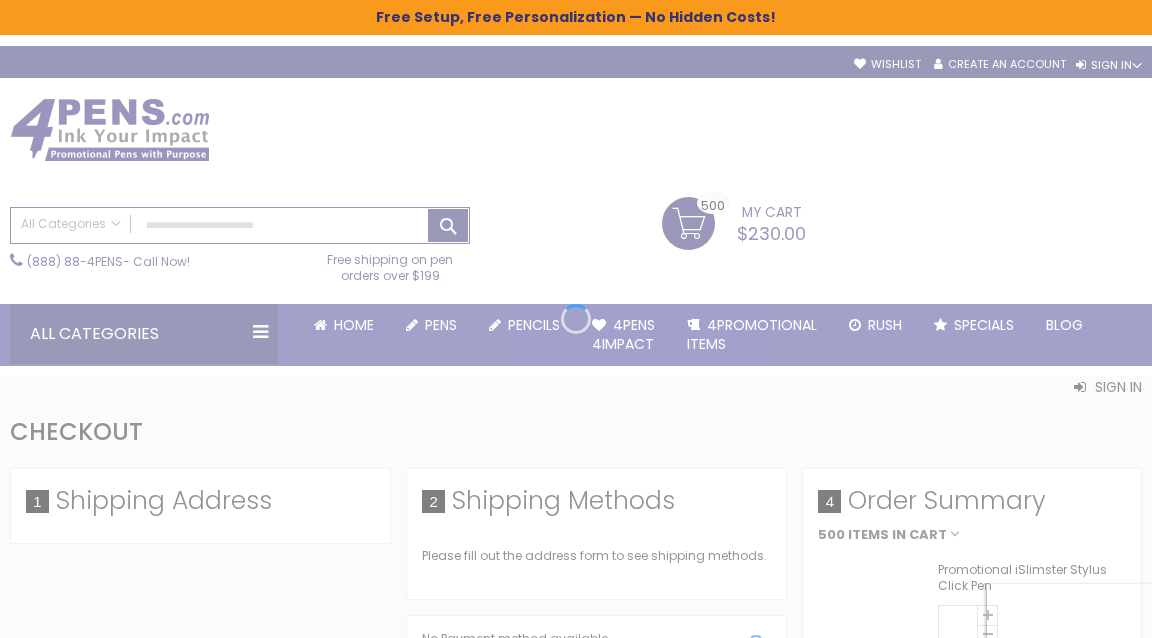 select on "*" 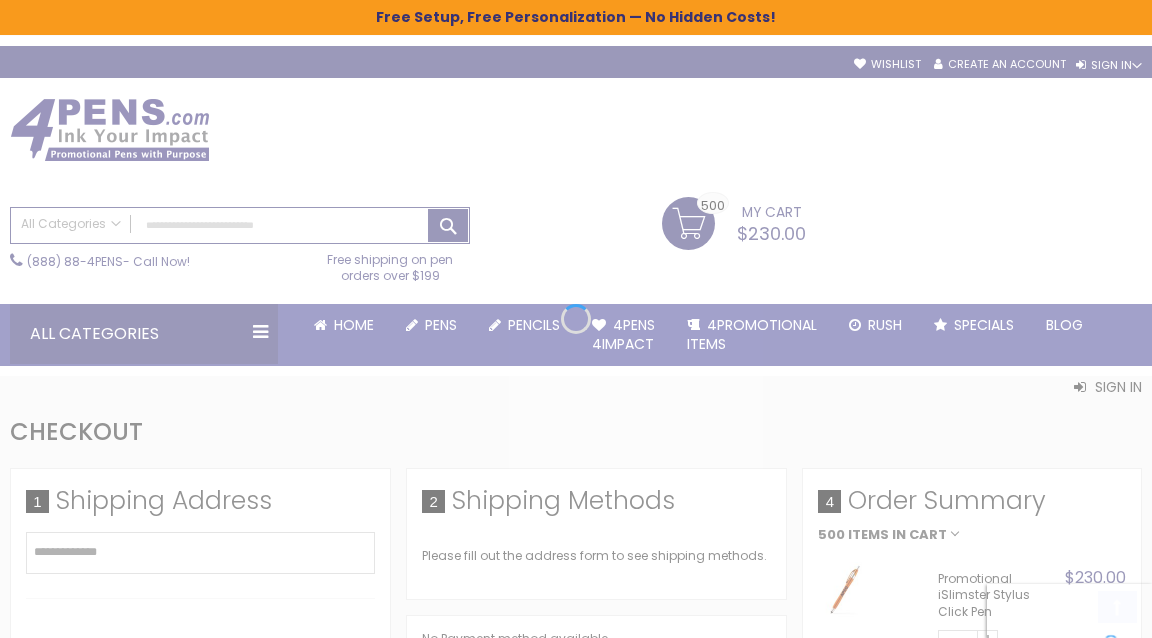type 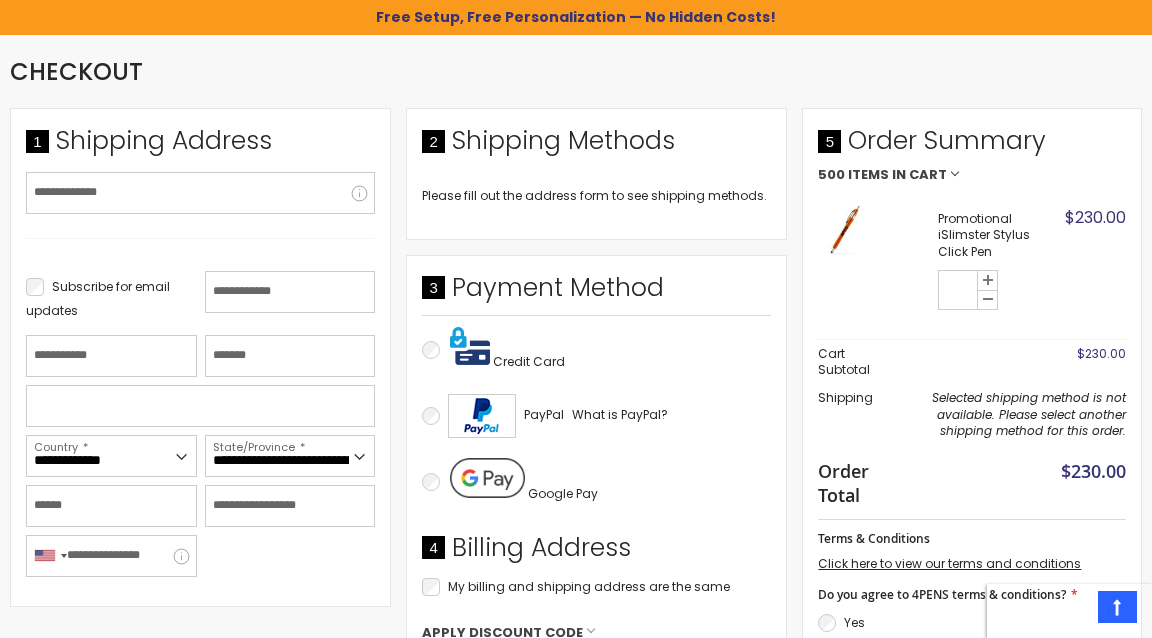 scroll, scrollTop: 458, scrollLeft: 0, axis: vertical 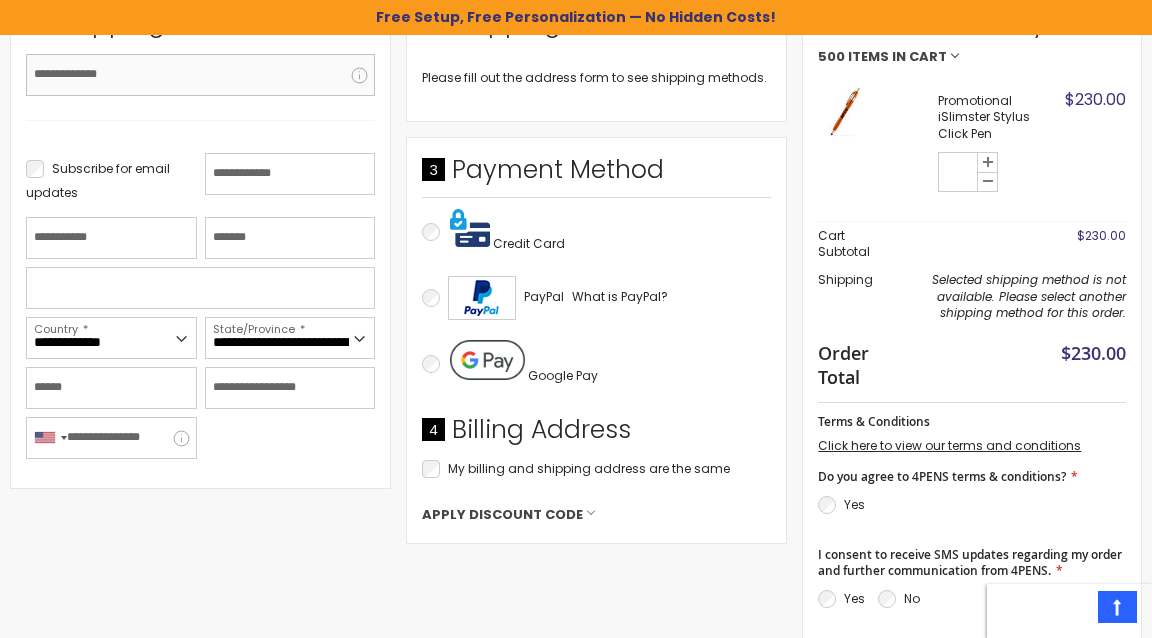 click on "Email Address" at bounding box center (200, 75) 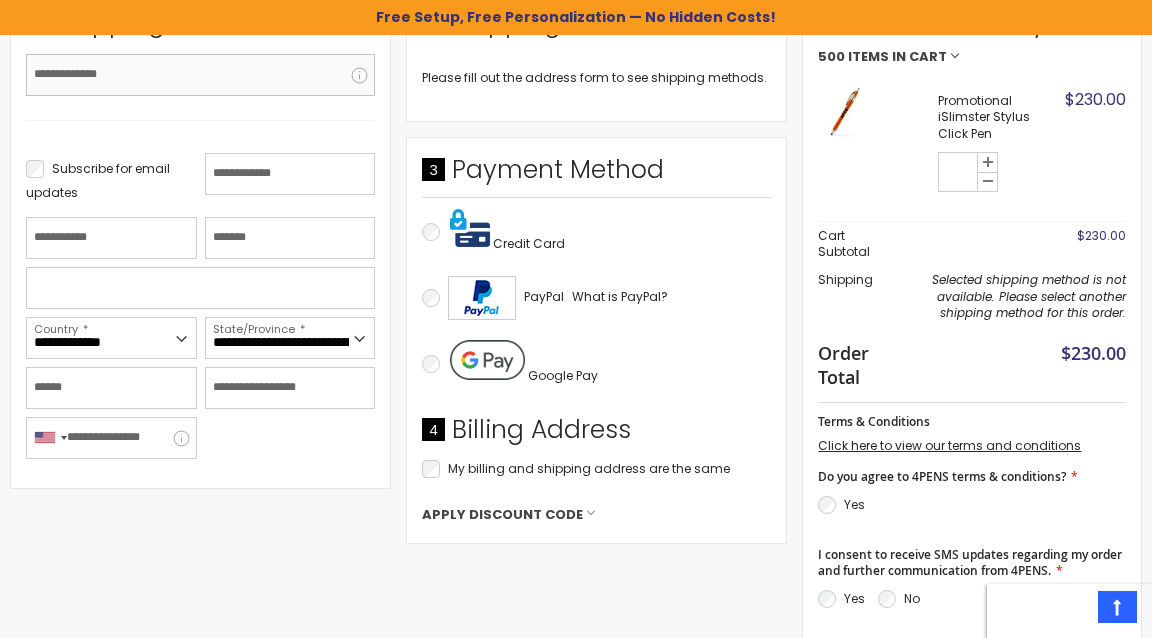 type on "**********" 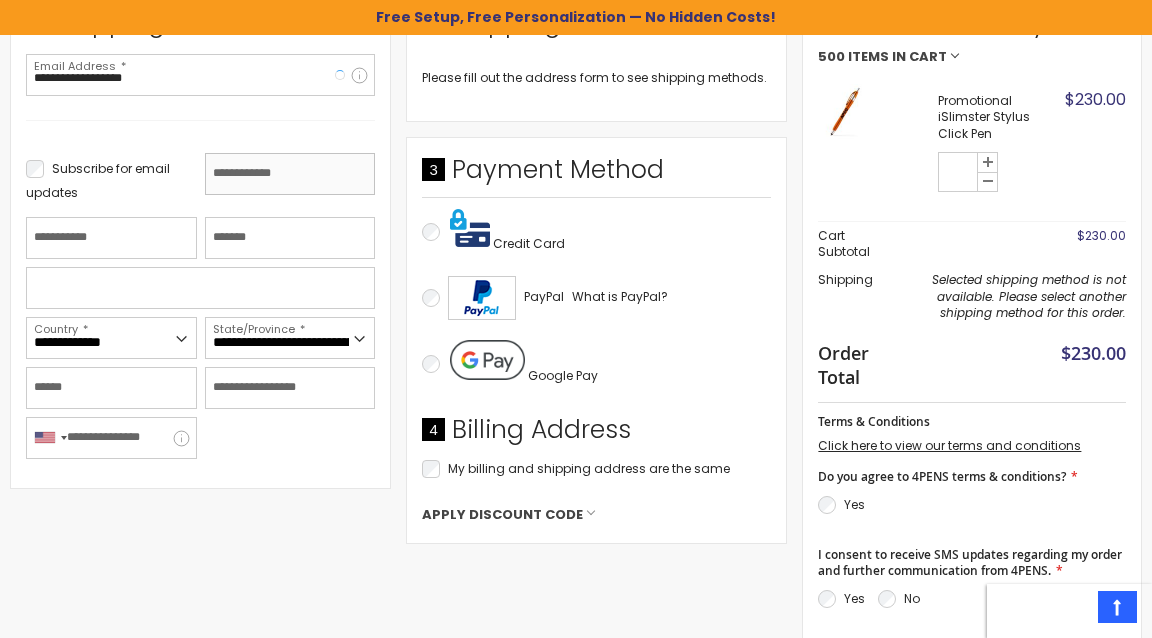 click on "First Name" at bounding box center [290, 174] 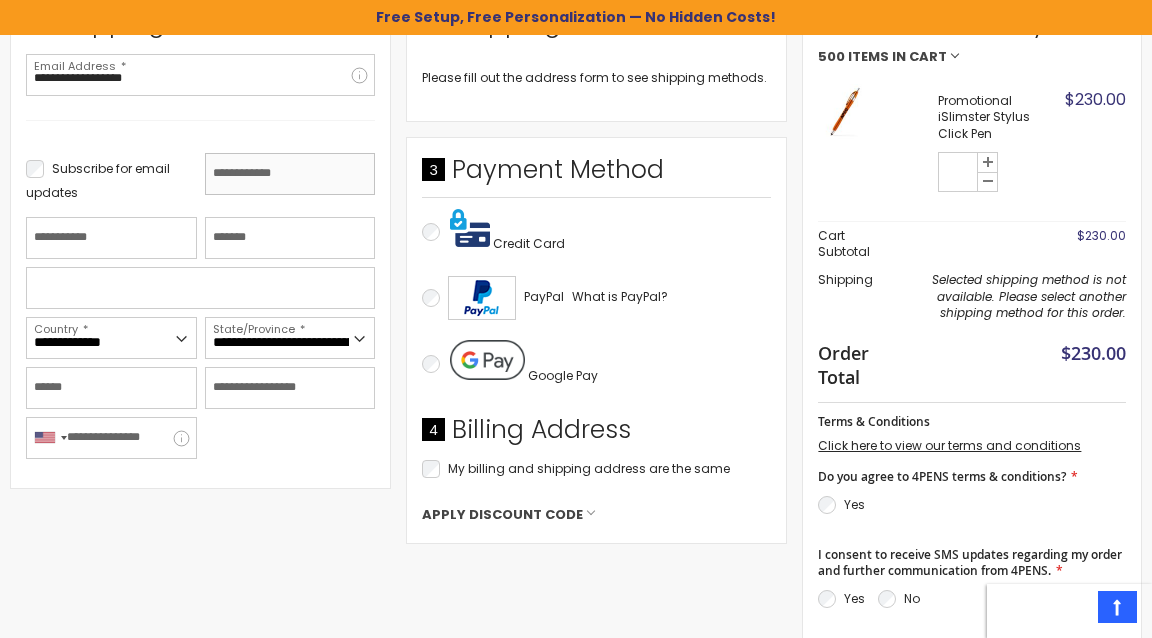 type on "*******" 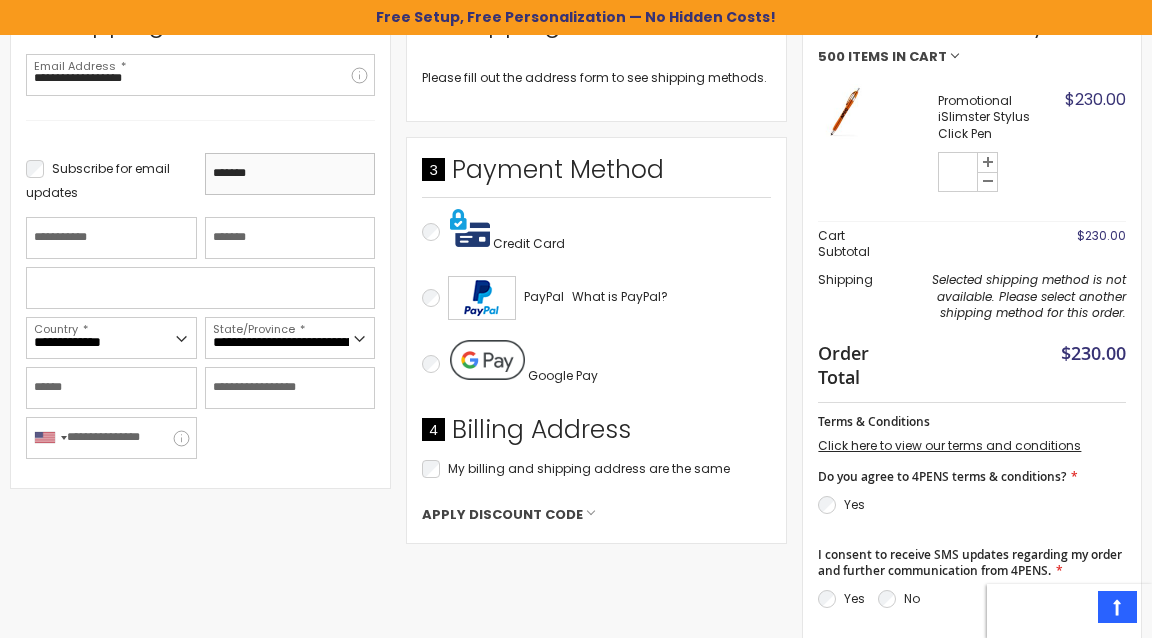 type on "*******" 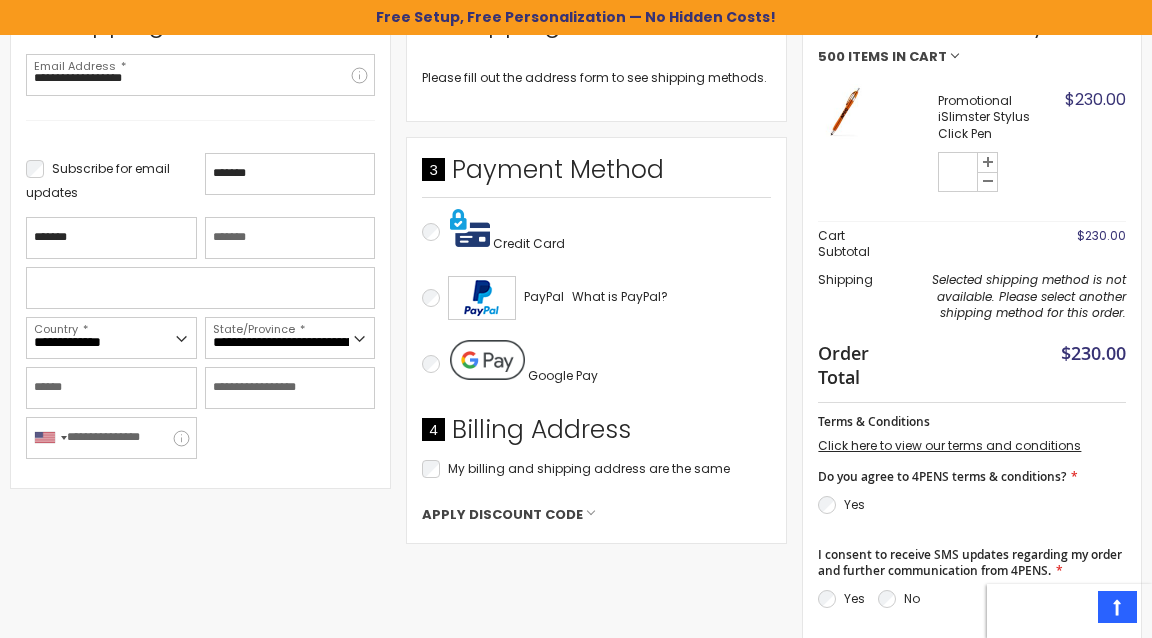 type on "**********" 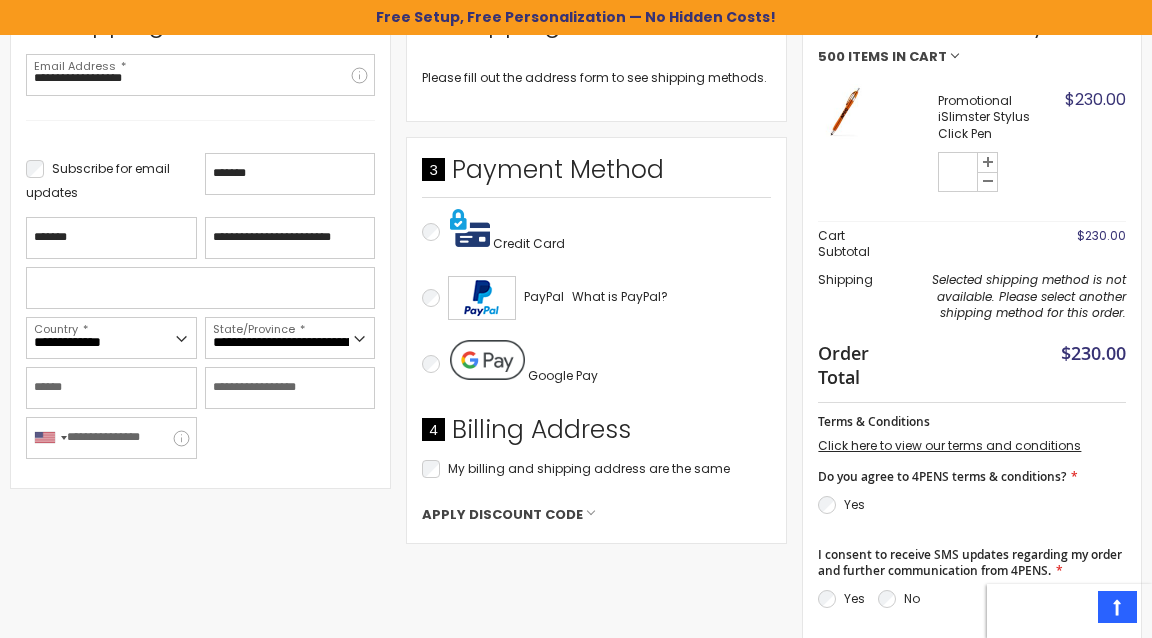 type on "**********" 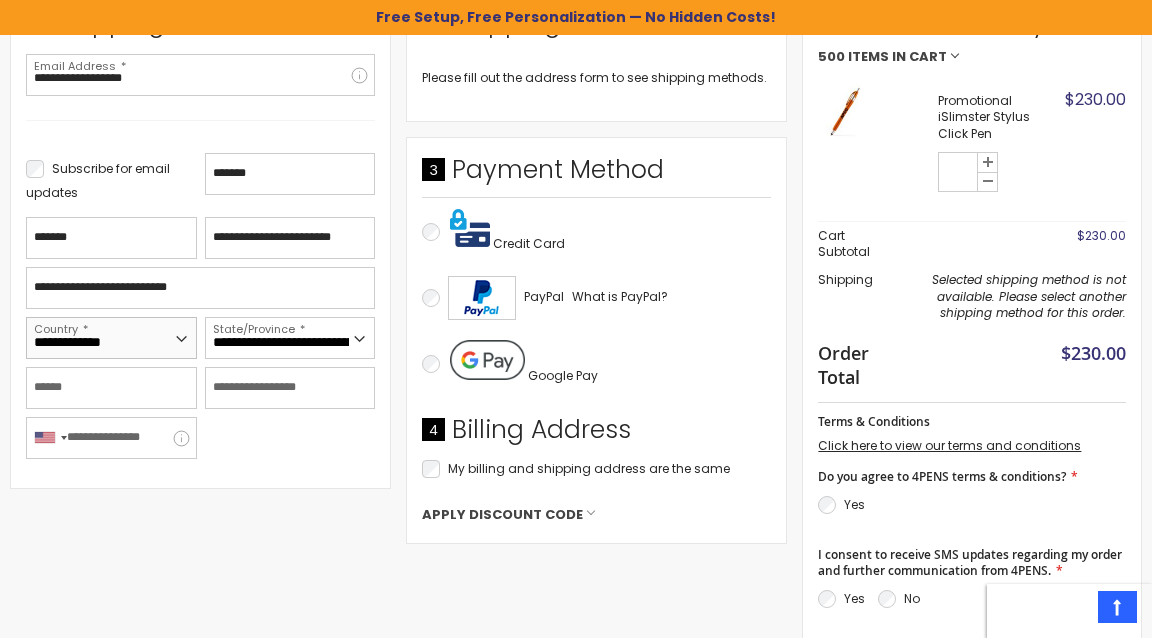select on "**" 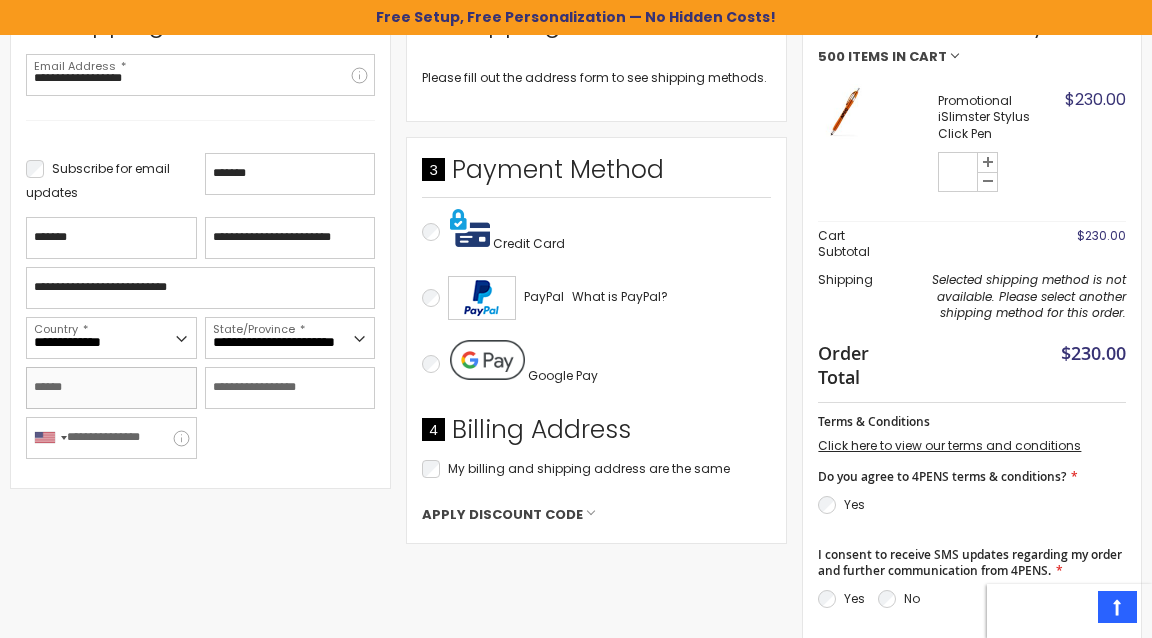 type on "*********" 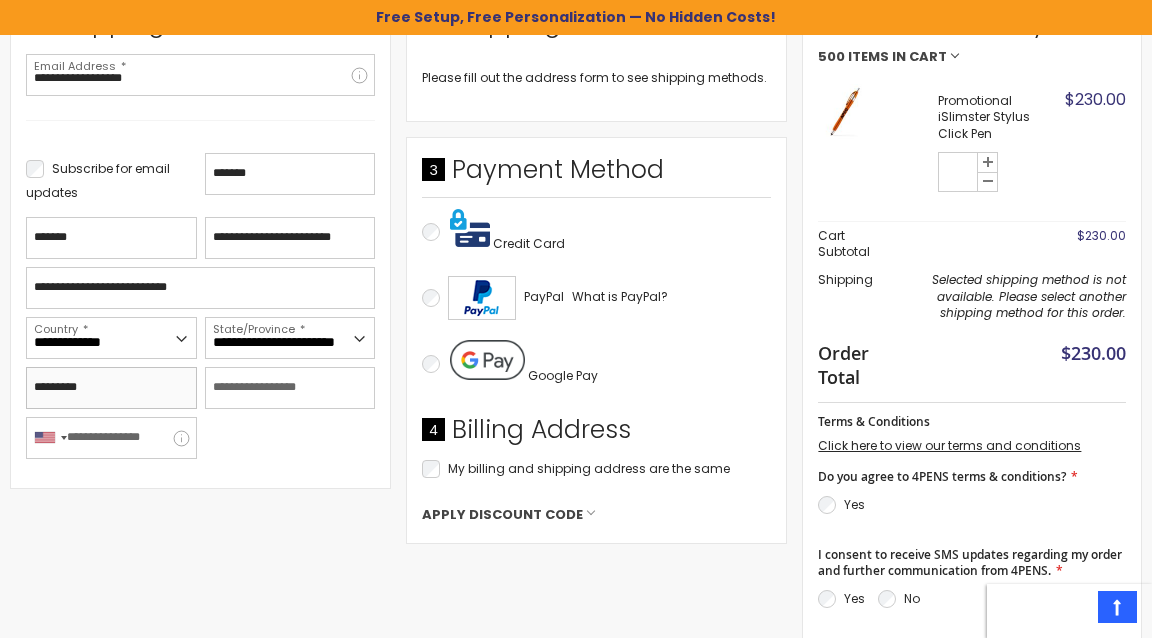 type on "*****" 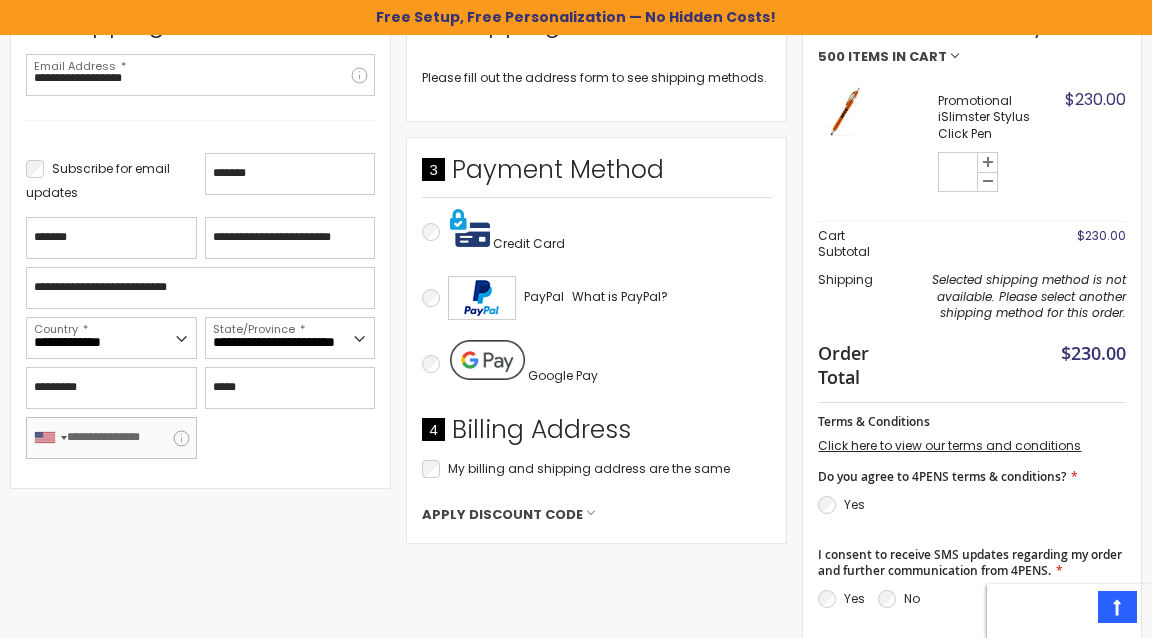 type on "**********" 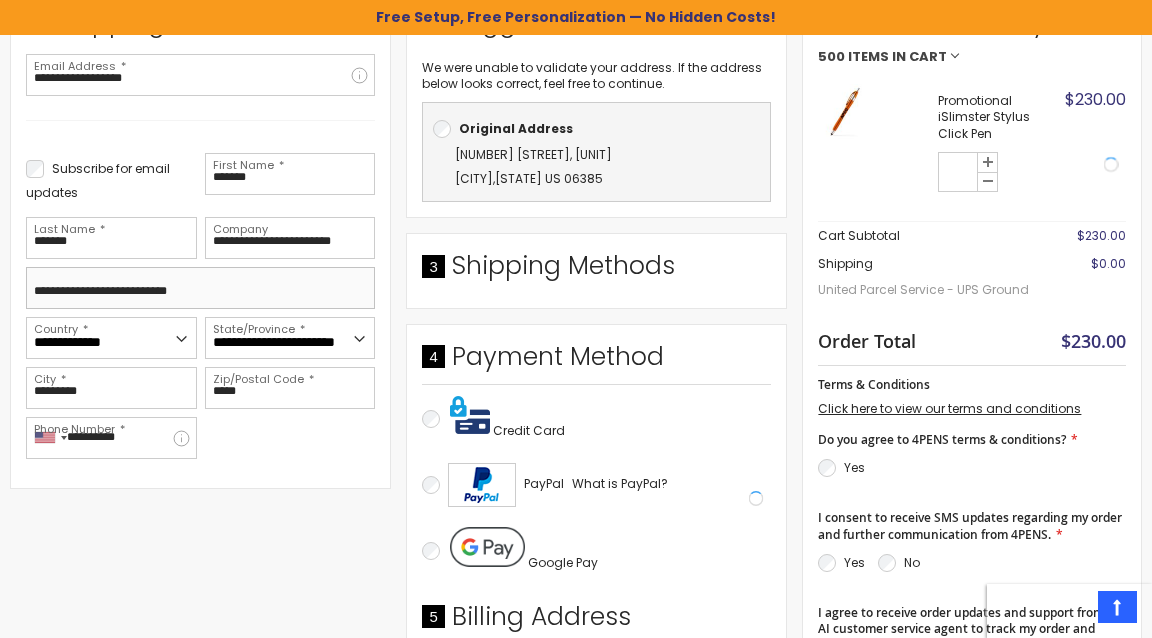 click on "**********" at bounding box center (200, 288) 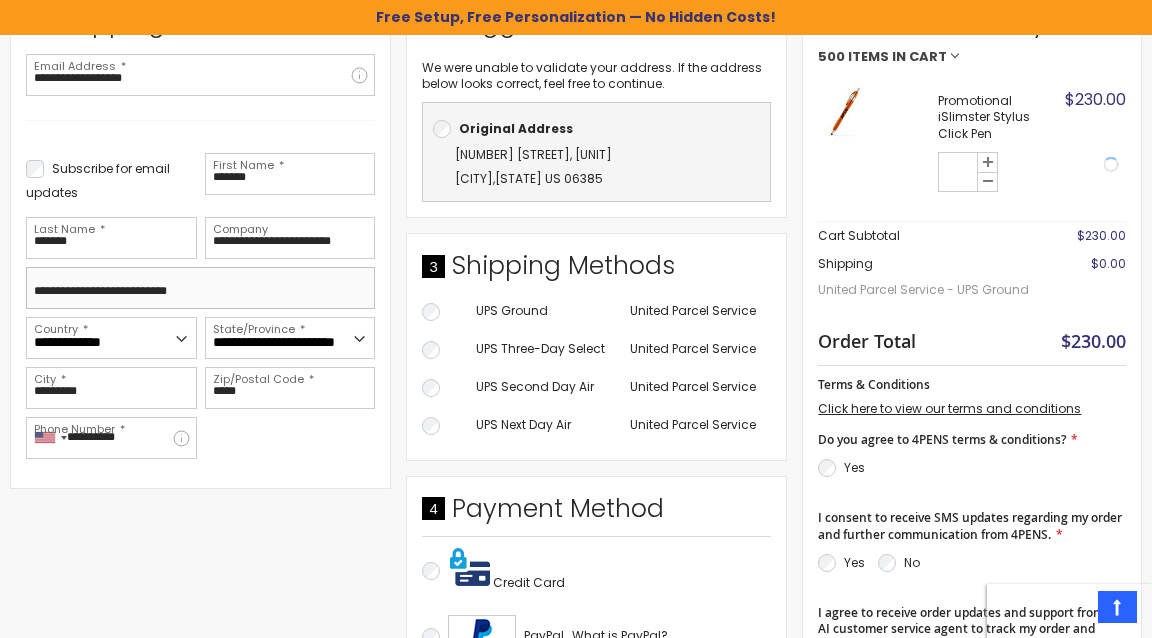 click on "**********" at bounding box center [200, 288] 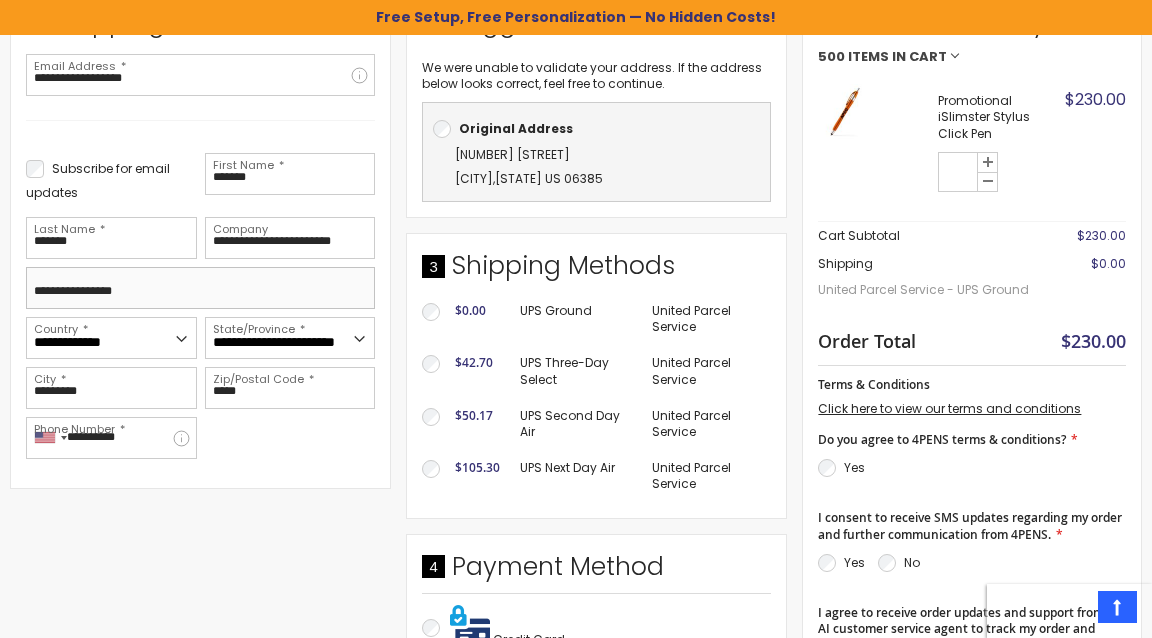 type on "**********" 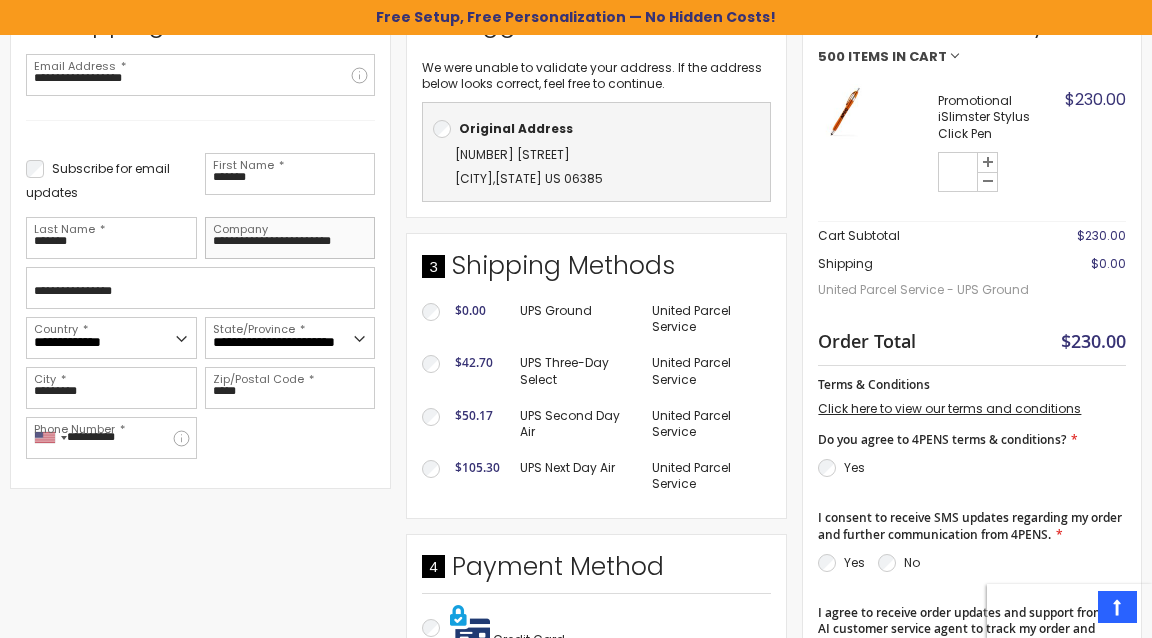click on "**********" at bounding box center [290, 238] 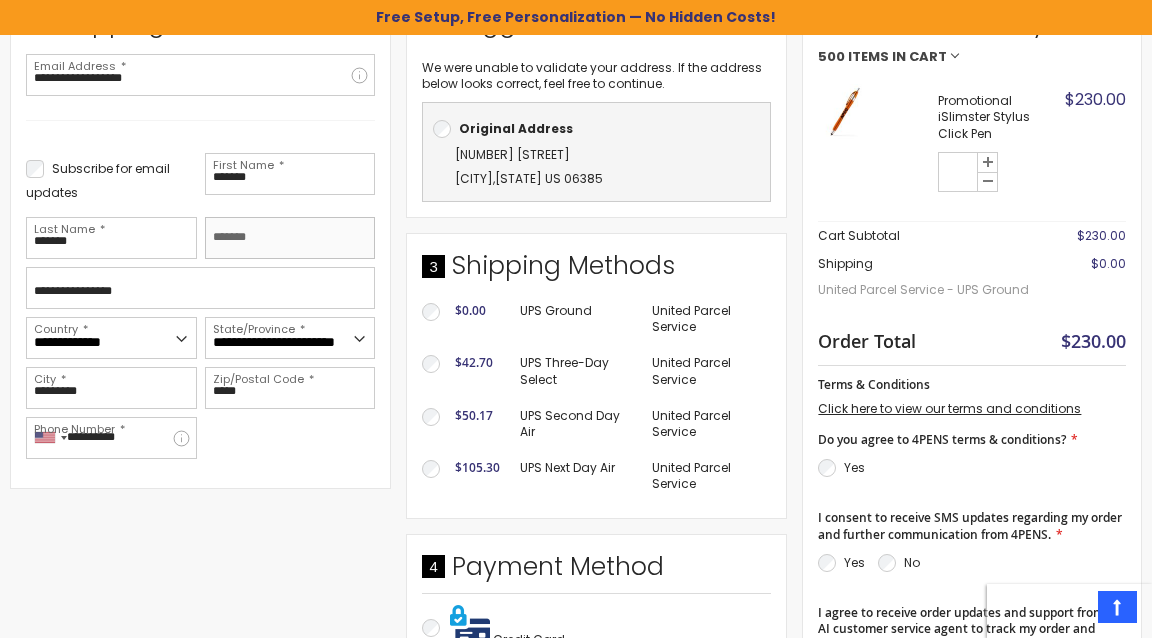 type 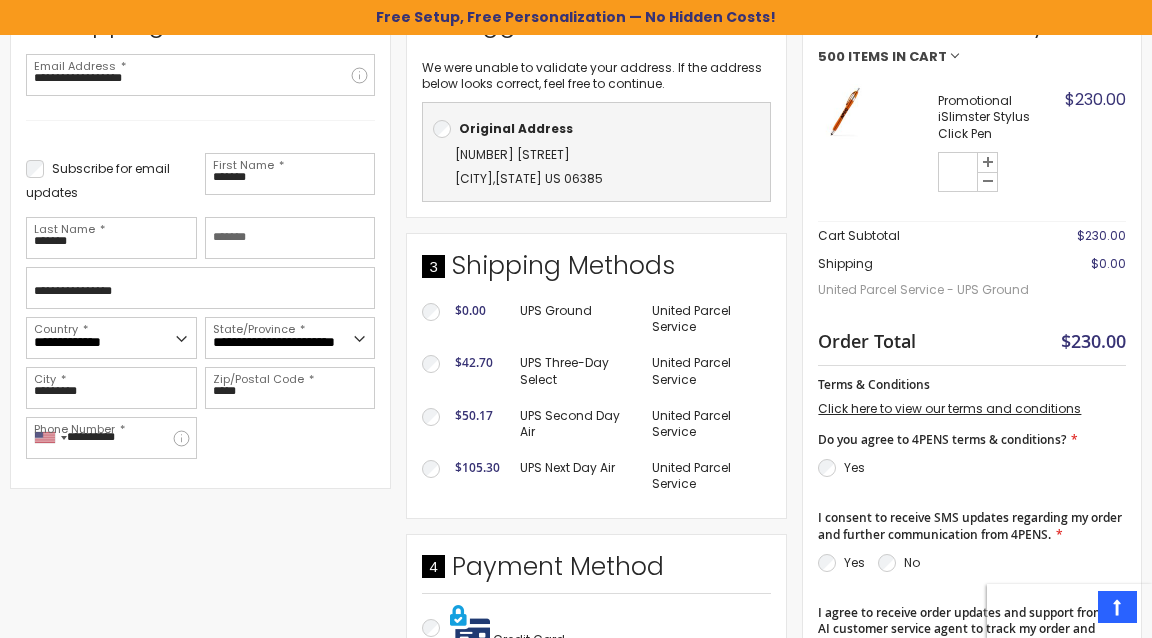 click on "**********" at bounding box center [406, 472] 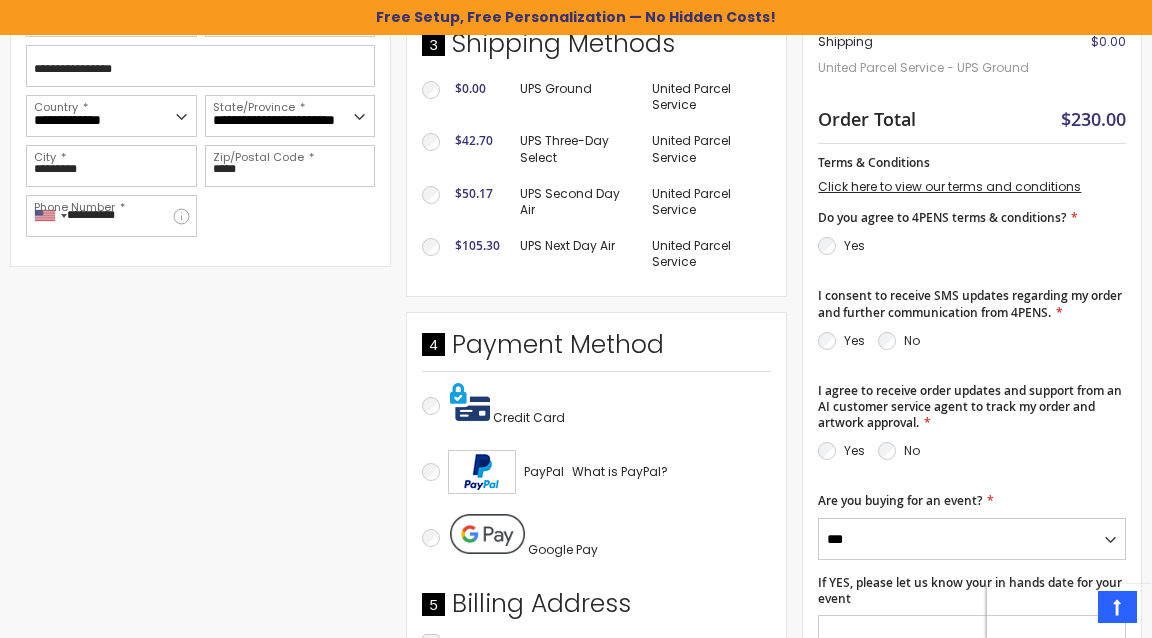 scroll, scrollTop: 733, scrollLeft: 0, axis: vertical 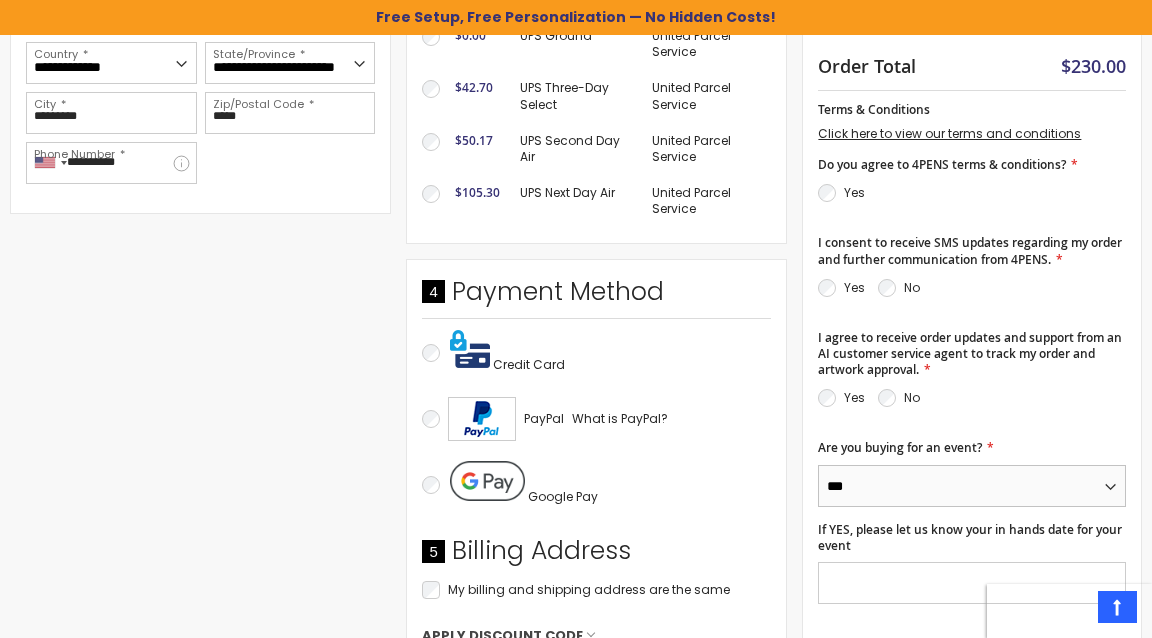 click on "*** **" at bounding box center [972, 486] 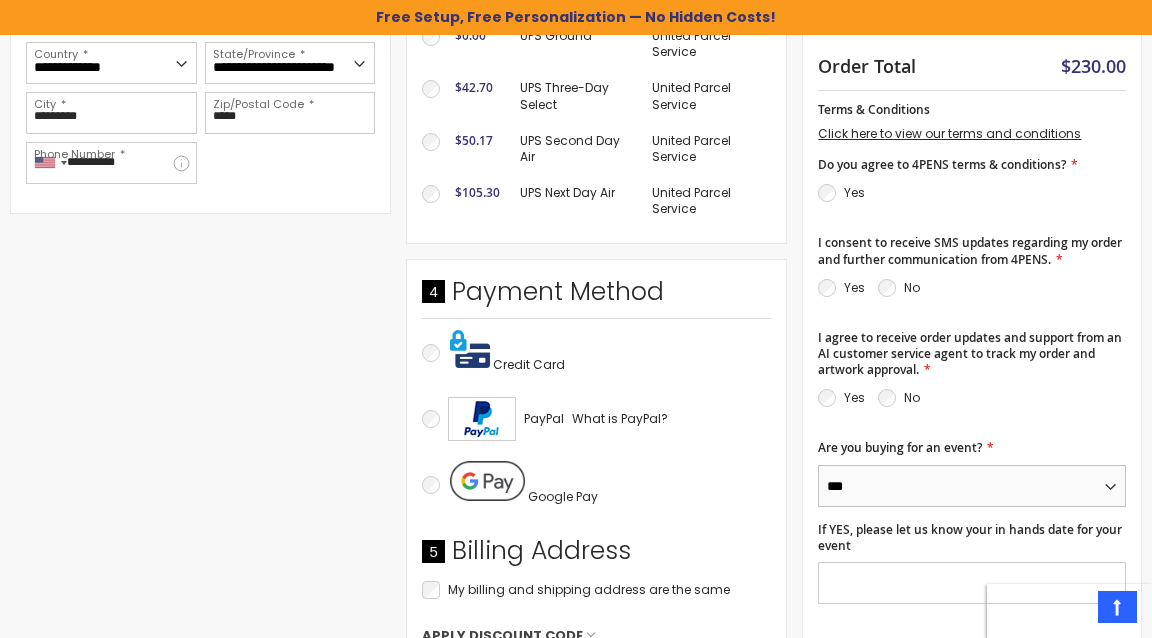 select on "*" 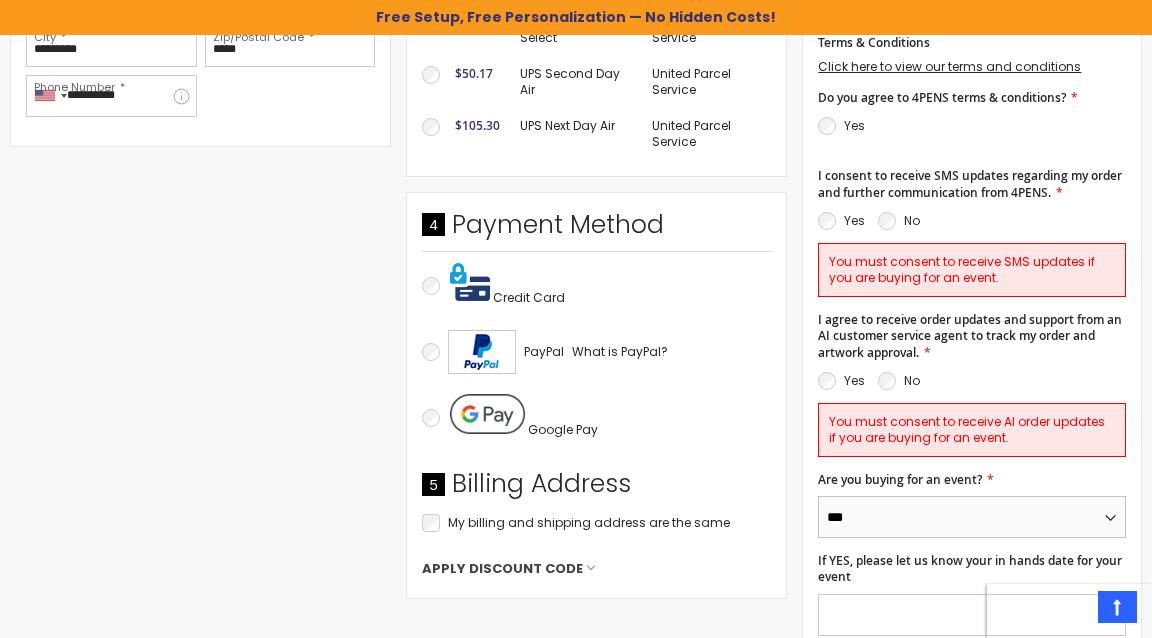 scroll, scrollTop: 802, scrollLeft: 0, axis: vertical 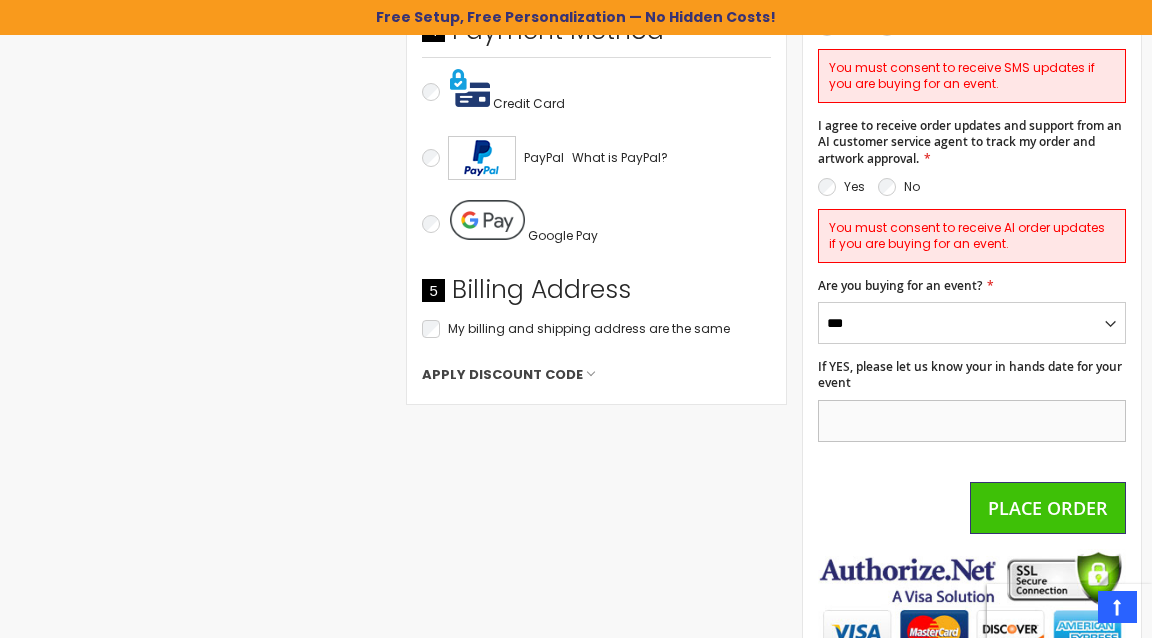 click on "If YES, please let us know your in hands date for your event" at bounding box center (972, 421) 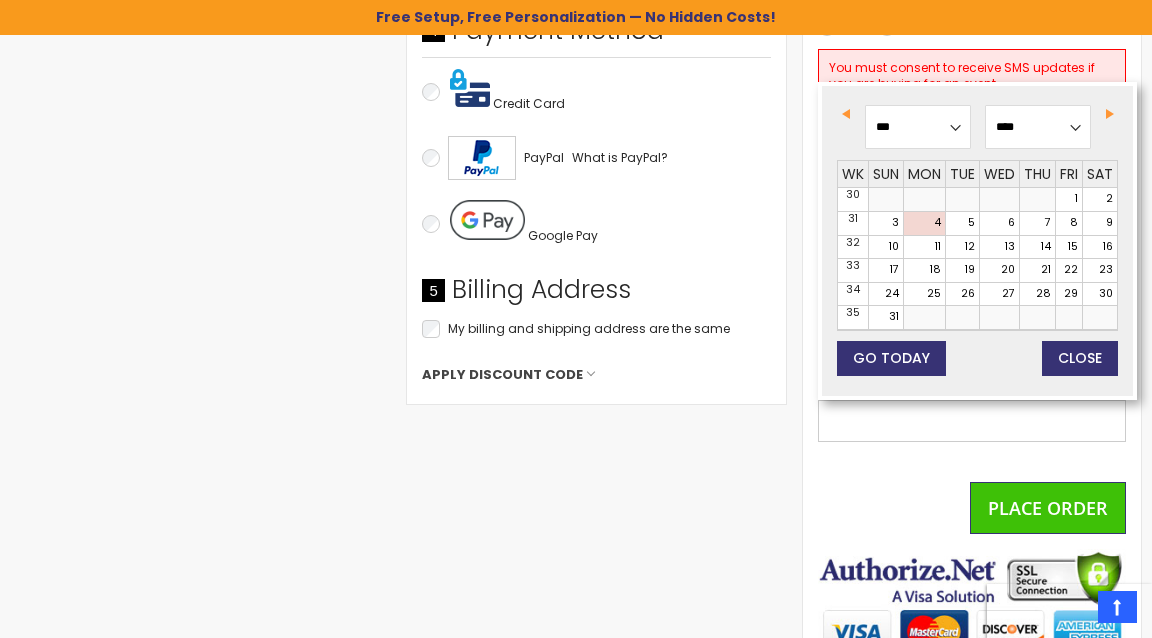 click on "Next" at bounding box center (1110, 114) 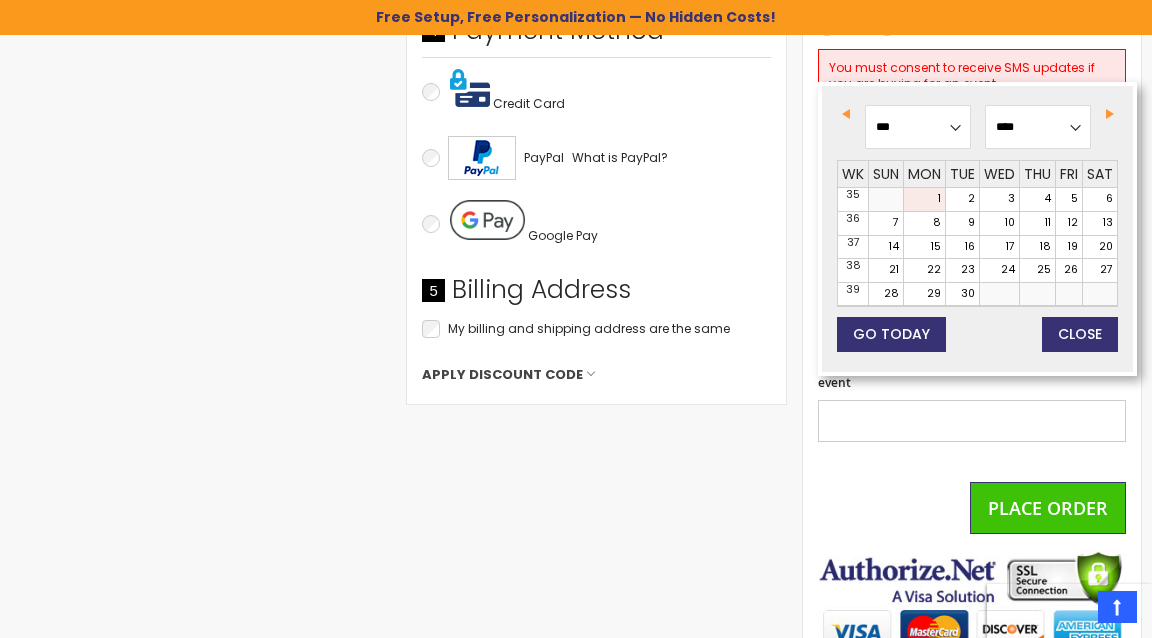 click on "1" at bounding box center (924, 199) 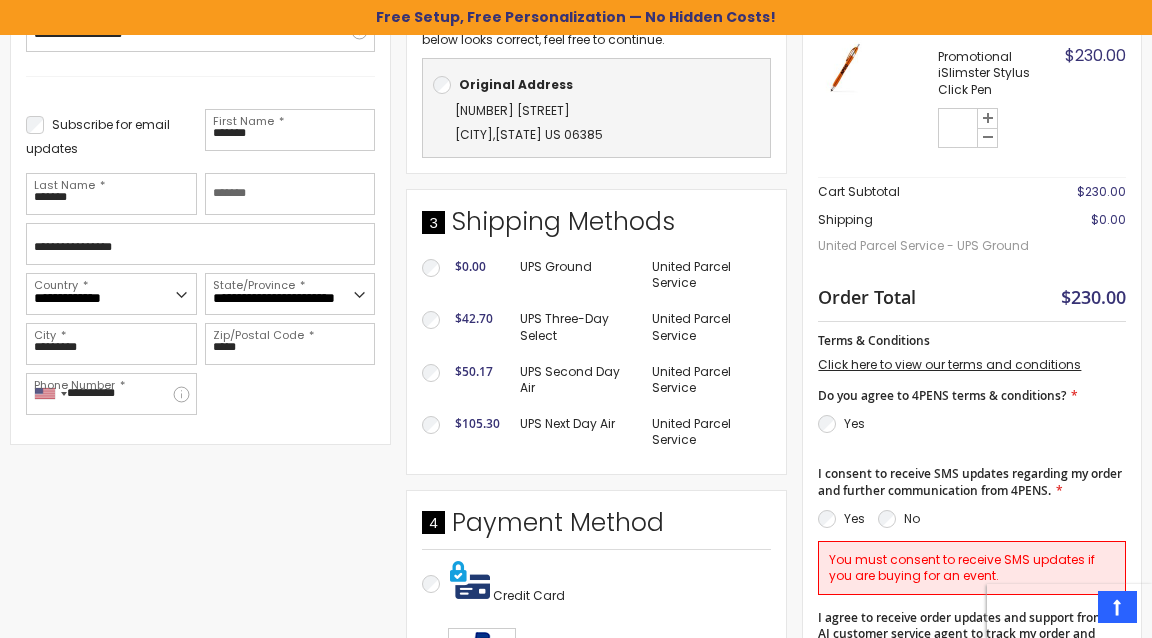 scroll, scrollTop: 329, scrollLeft: 0, axis: vertical 